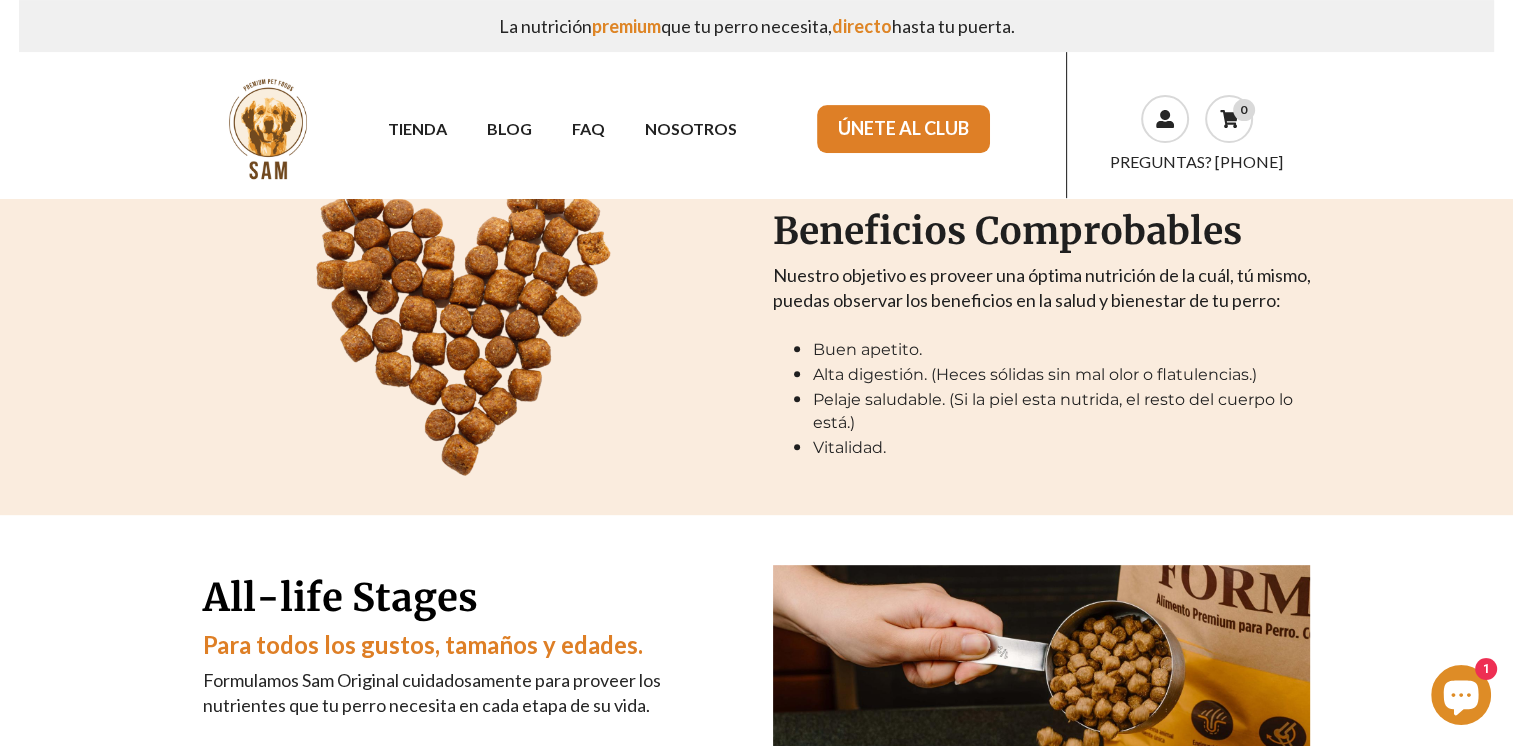 scroll, scrollTop: 800, scrollLeft: 0, axis: vertical 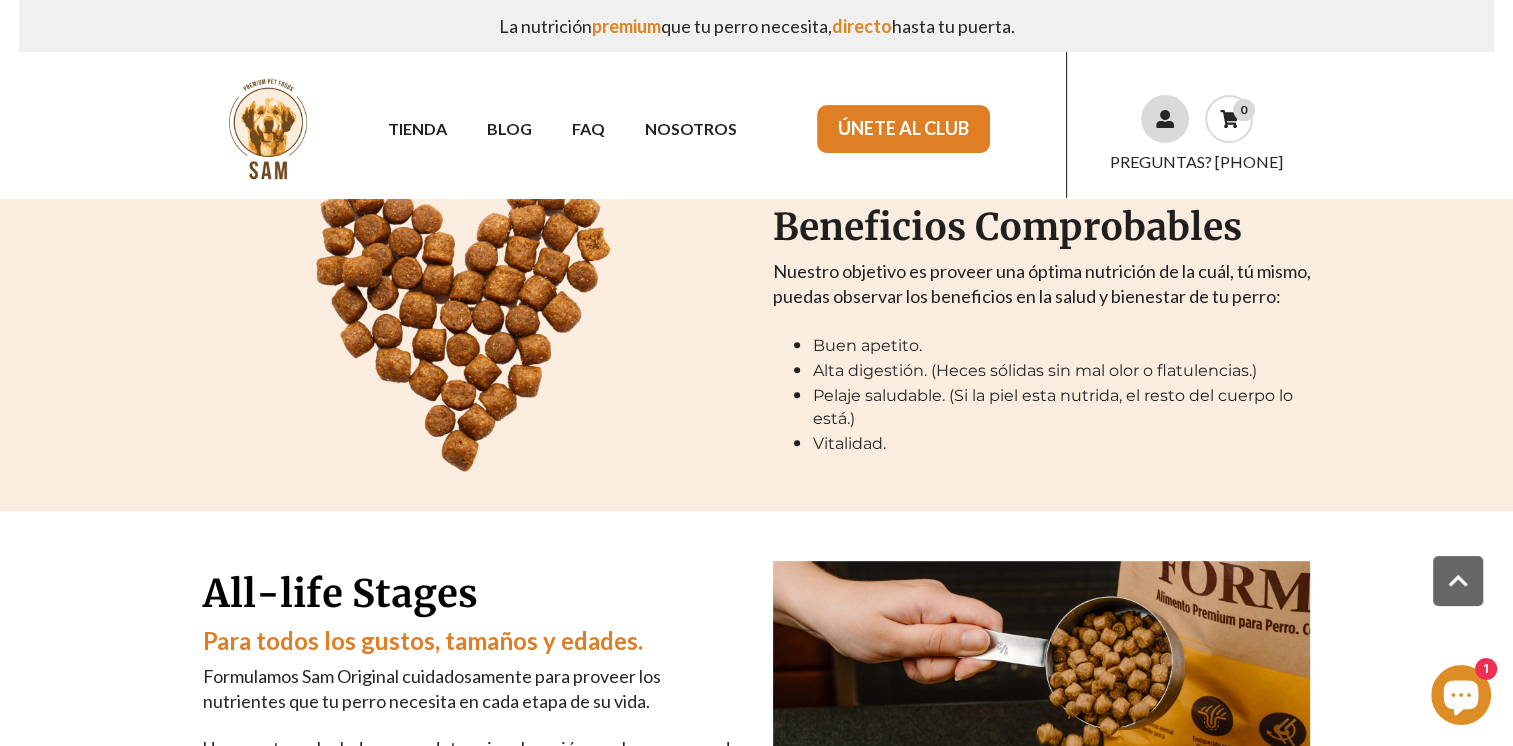 click 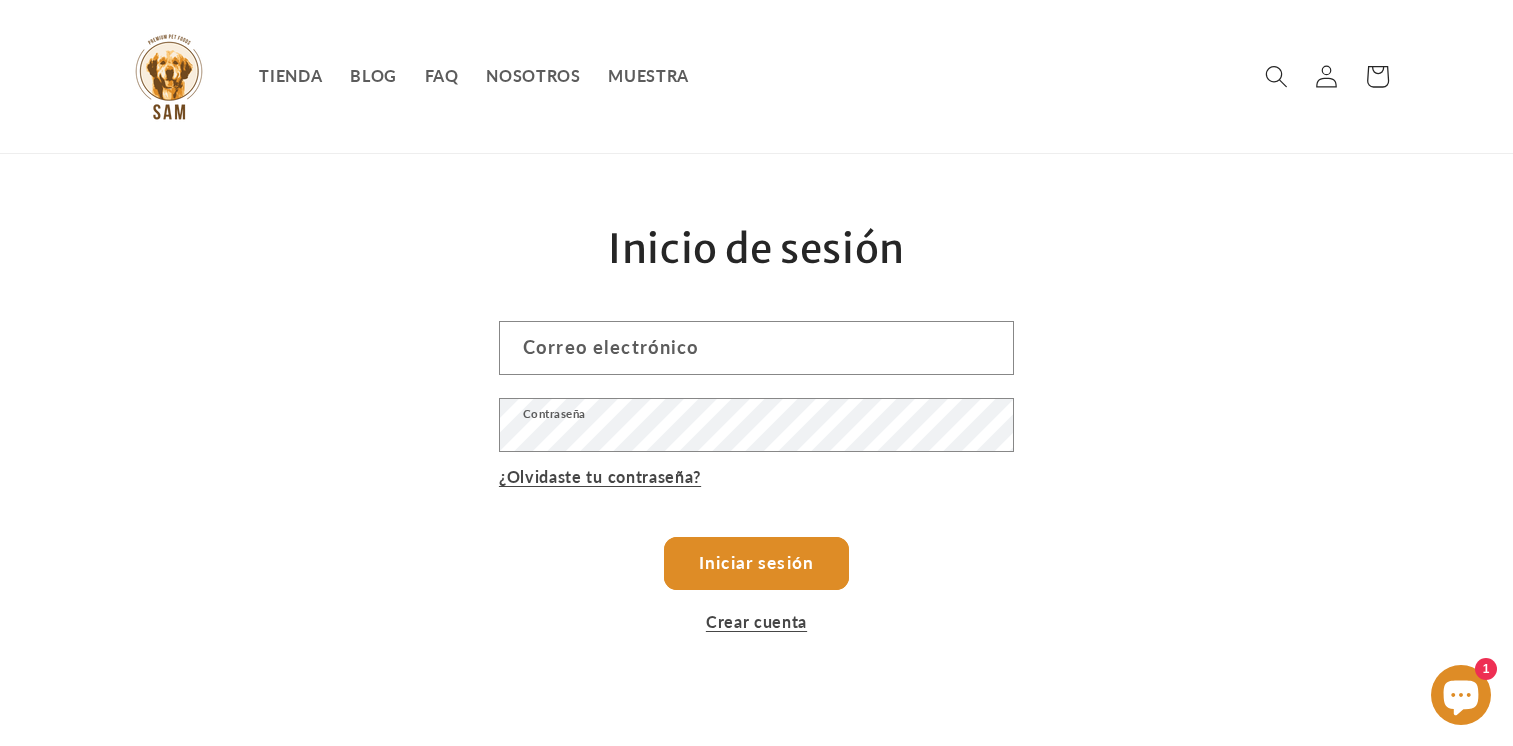 scroll, scrollTop: 0, scrollLeft: 0, axis: both 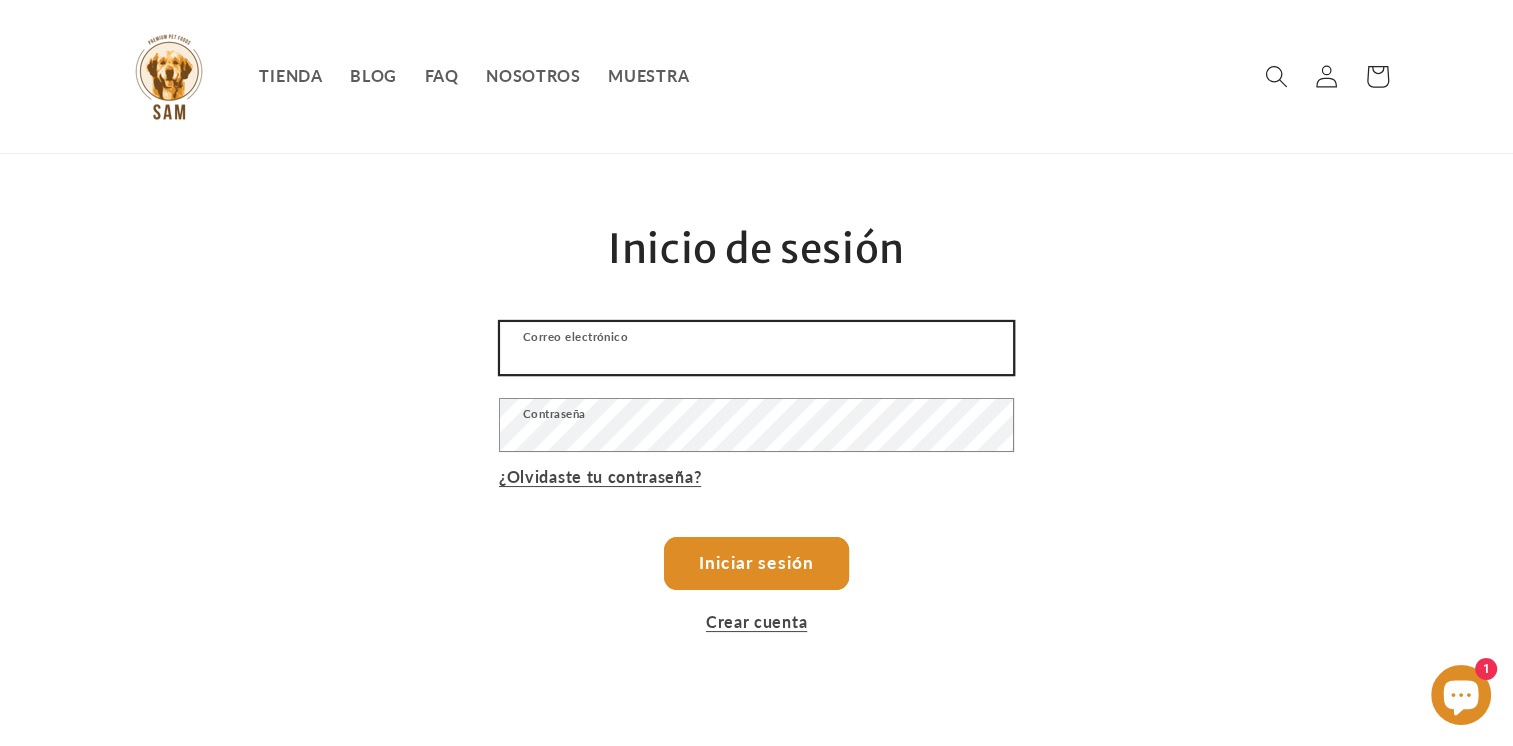 click on "Correo electrónico" at bounding box center [756, 348] 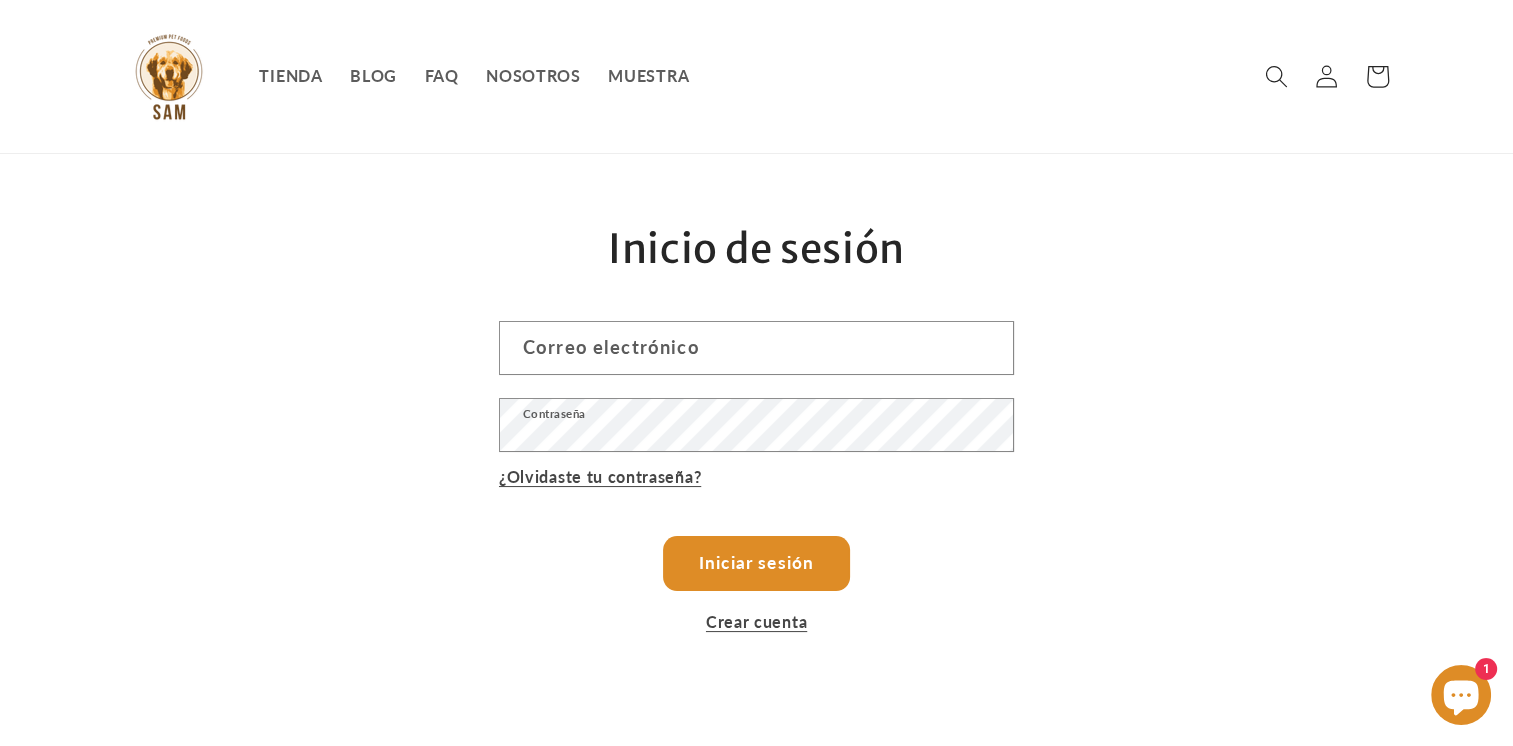 click on "Iniciar sesión" at bounding box center [756, 564] 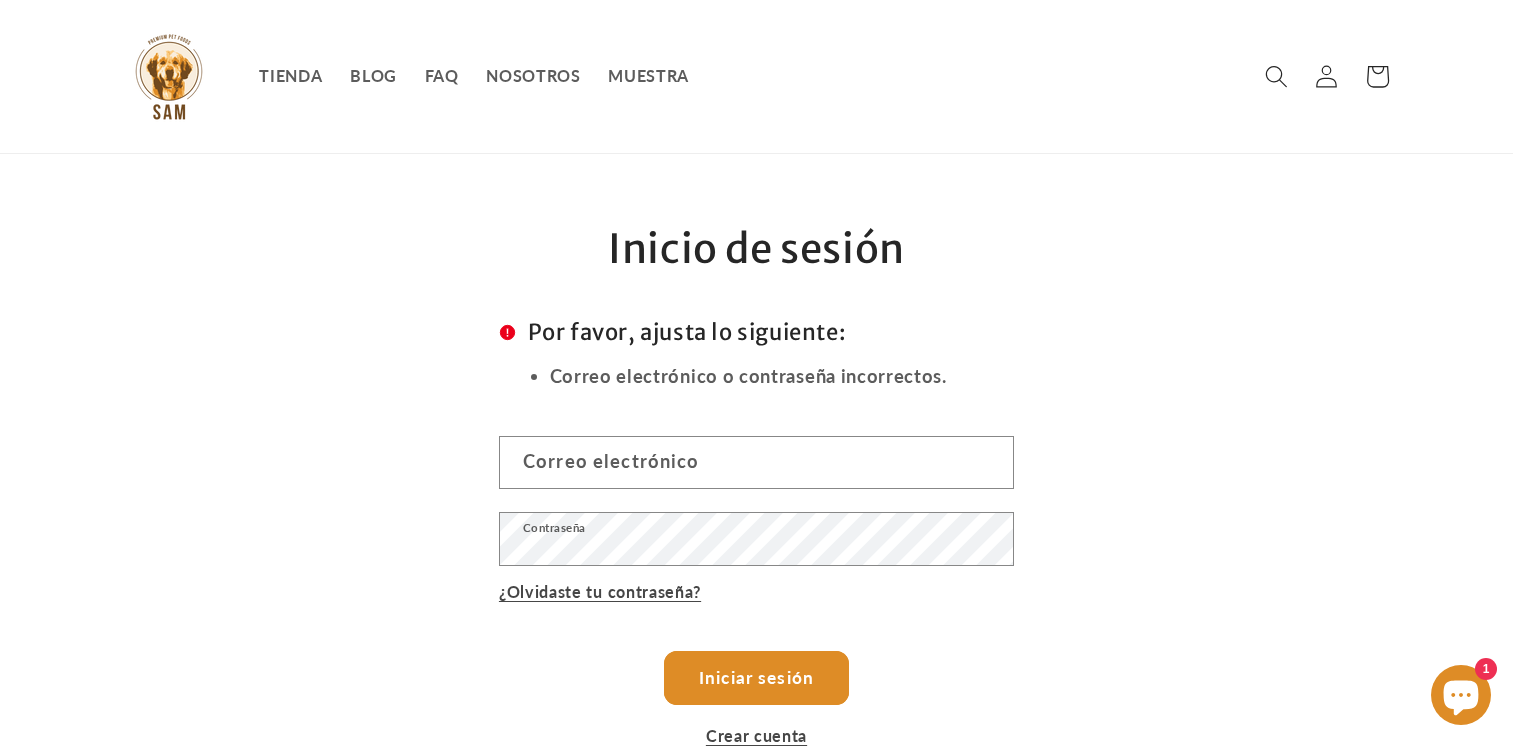 scroll, scrollTop: 0, scrollLeft: 0, axis: both 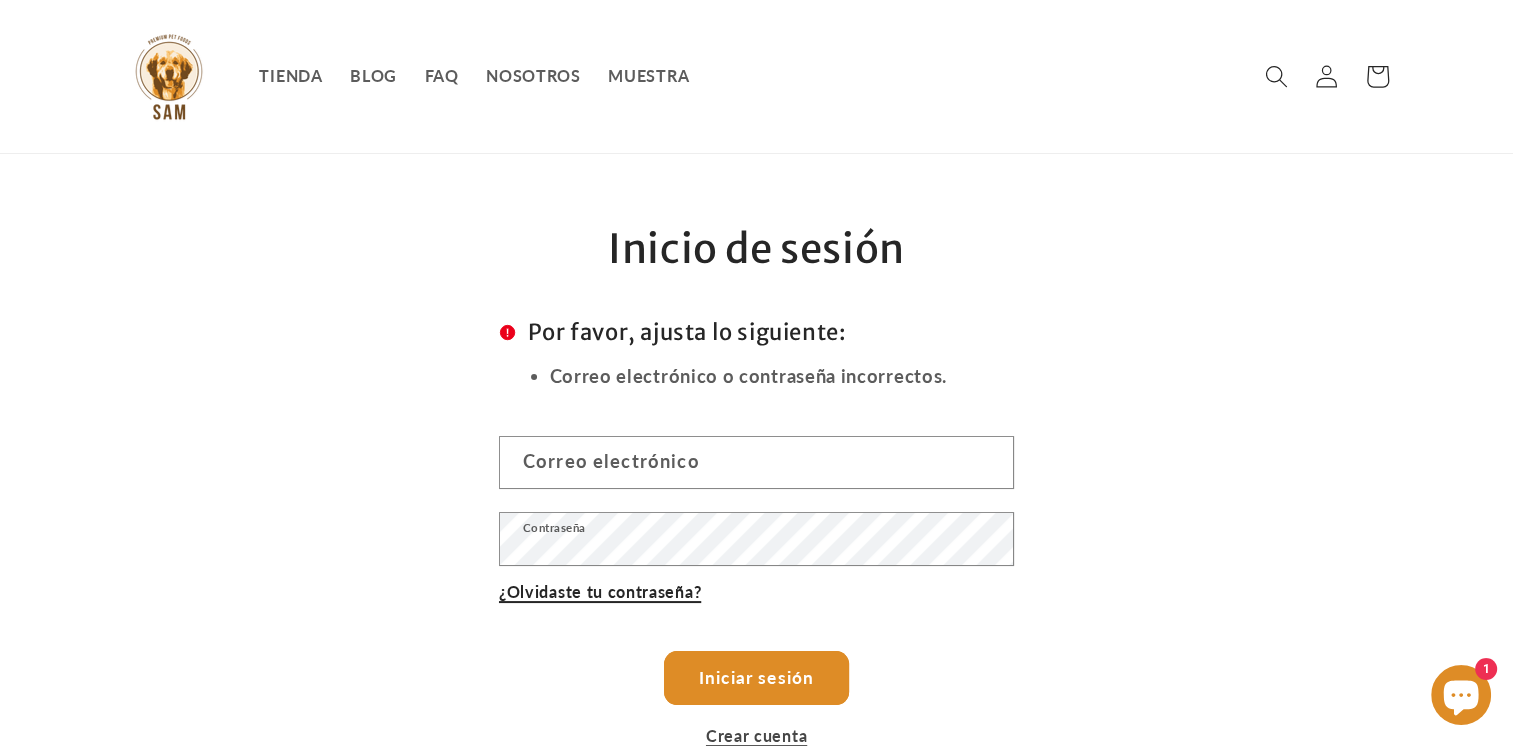 click on "¿Olvidaste tu contraseña?" at bounding box center (600, 591) 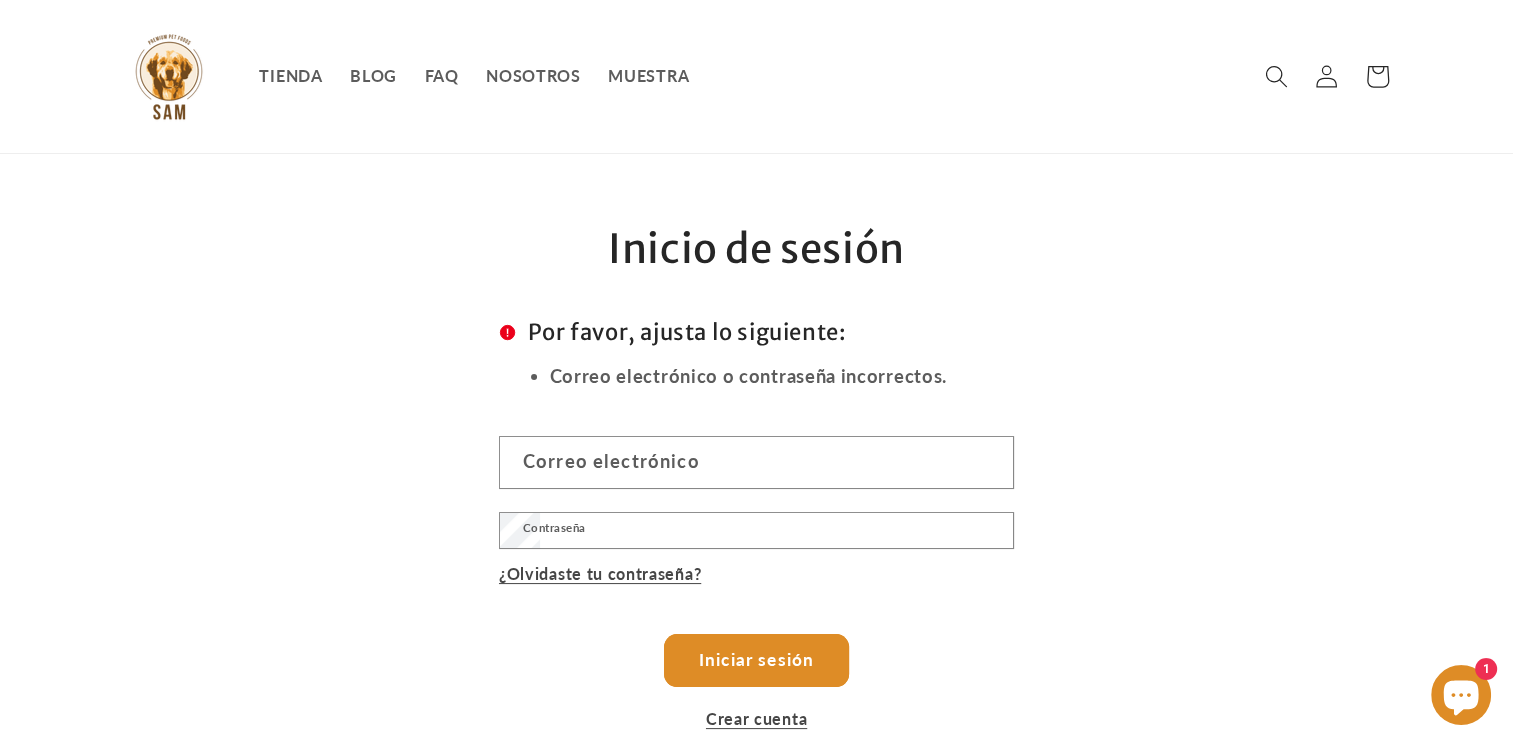 click on "Correo electrónico" at bounding box center (0, 0) 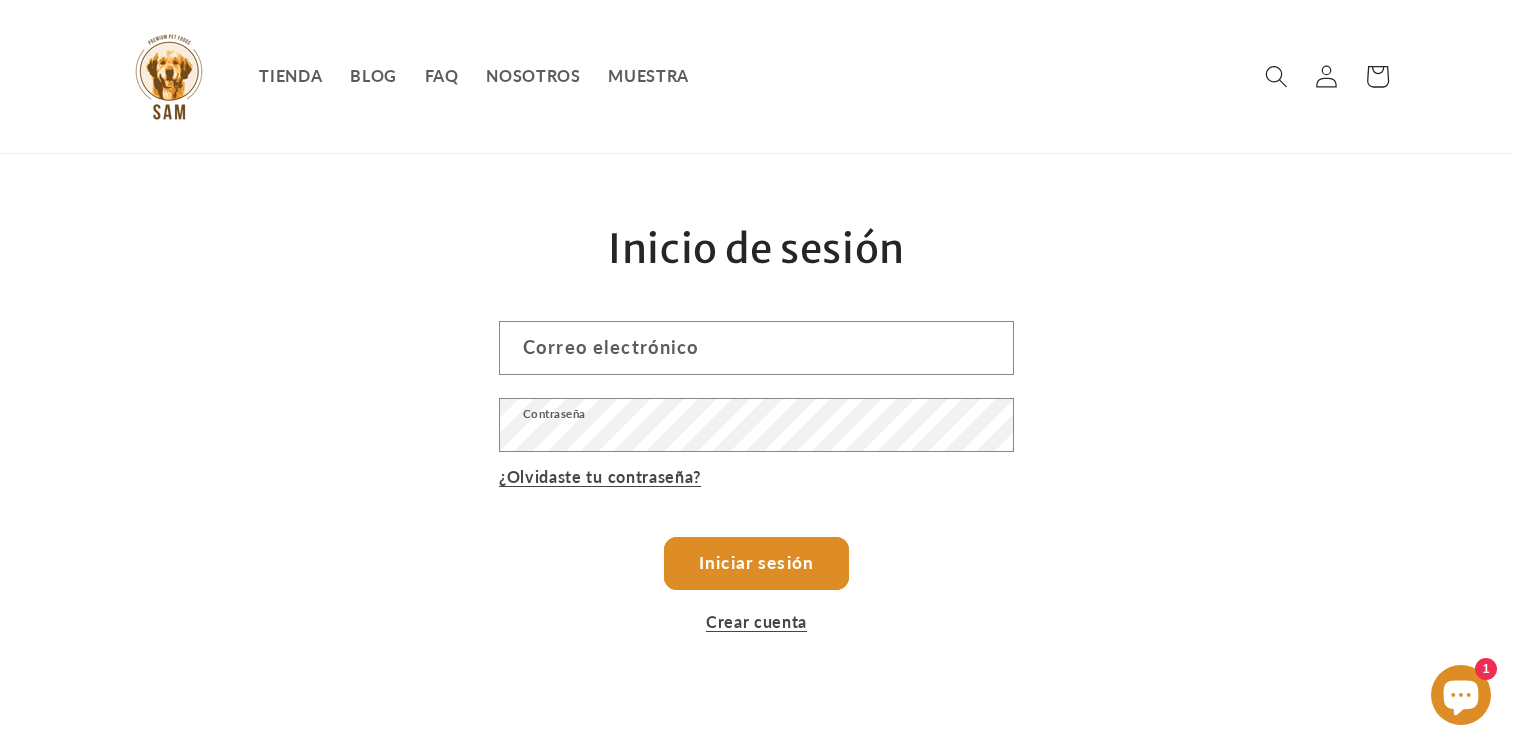 scroll, scrollTop: 0, scrollLeft: 0, axis: both 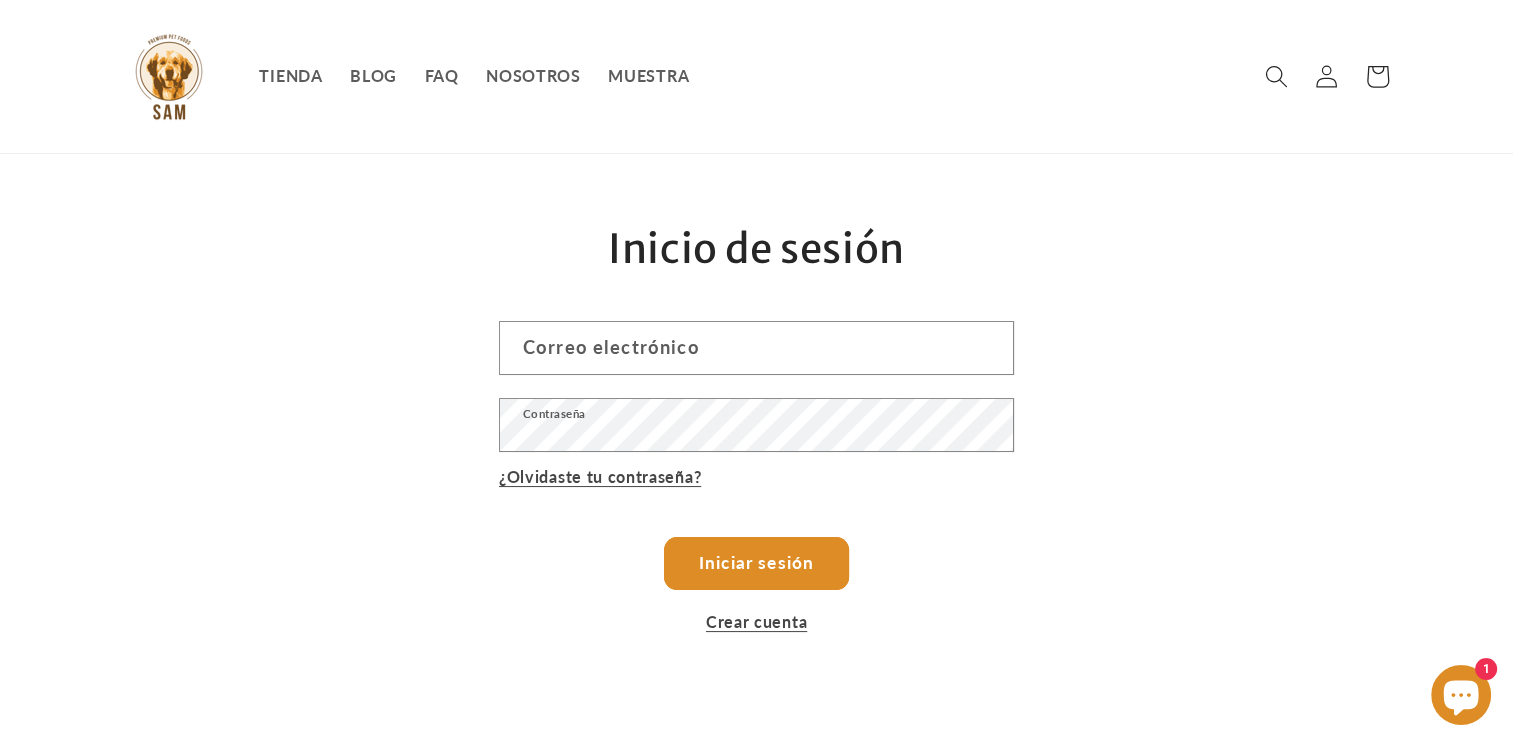 click on "Correo electrónico" at bounding box center (0, 0) 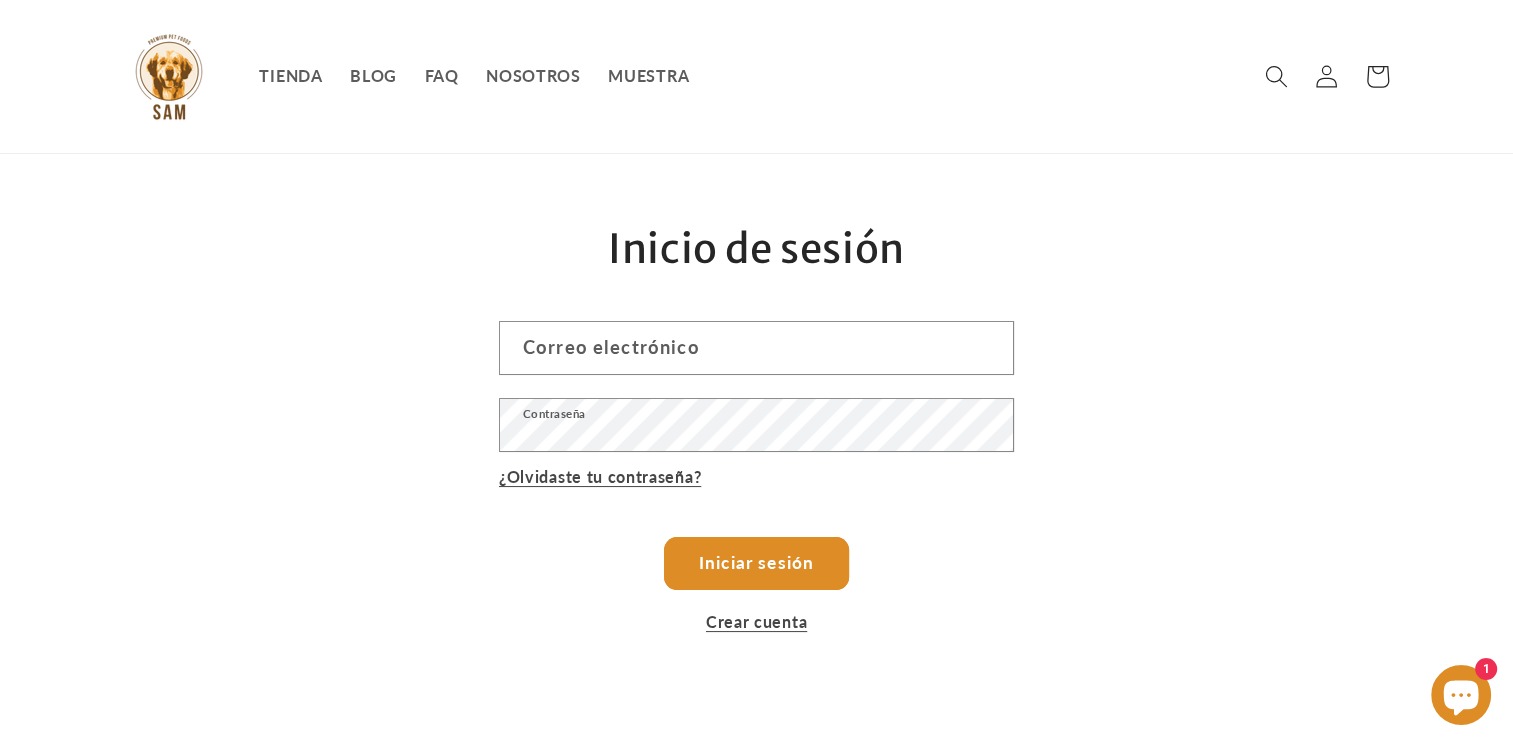 click on "Correo electrónico" at bounding box center (0, 0) 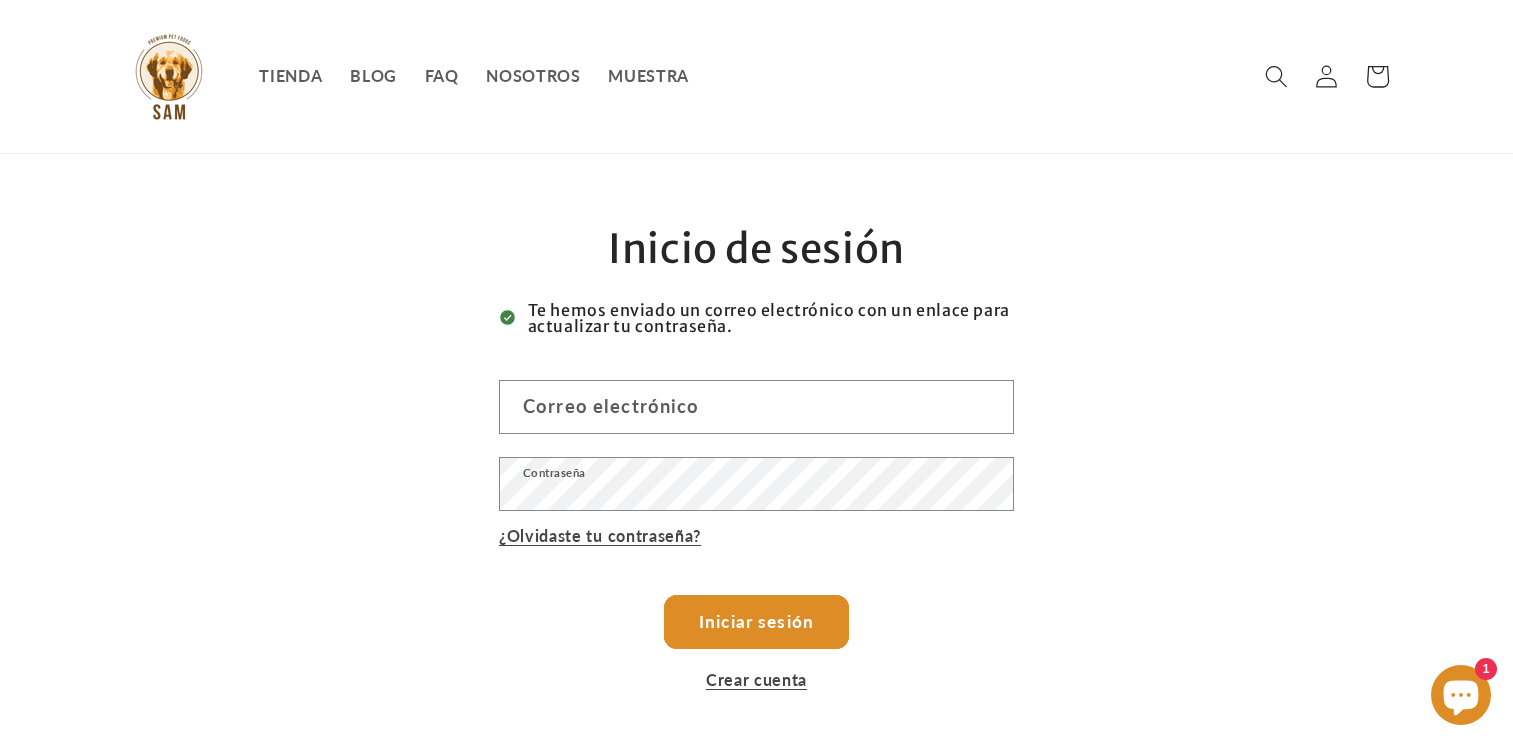 scroll, scrollTop: 0, scrollLeft: 0, axis: both 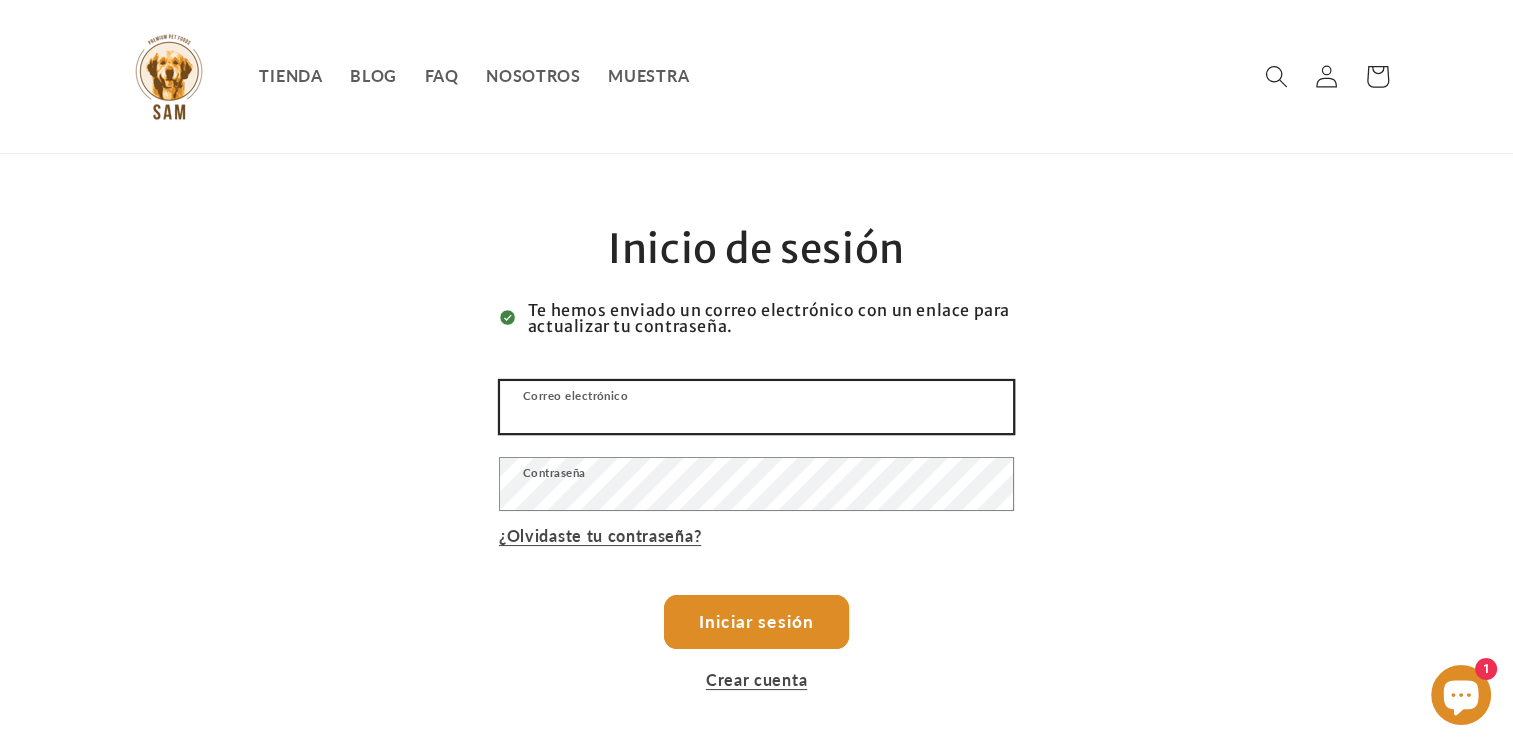 click on "Correo electrónico" at bounding box center [756, 407] 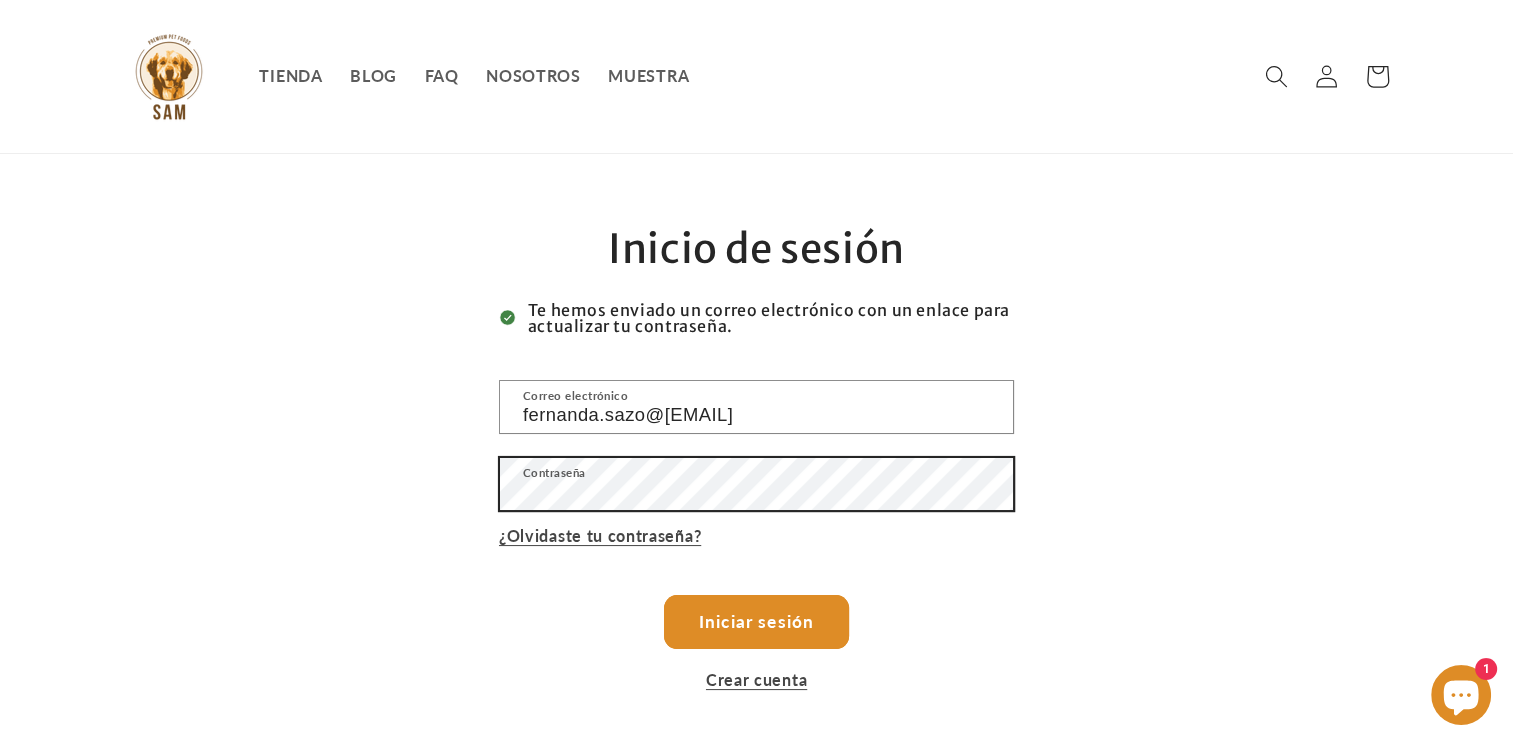 click on "Iniciar sesión" at bounding box center (756, 622) 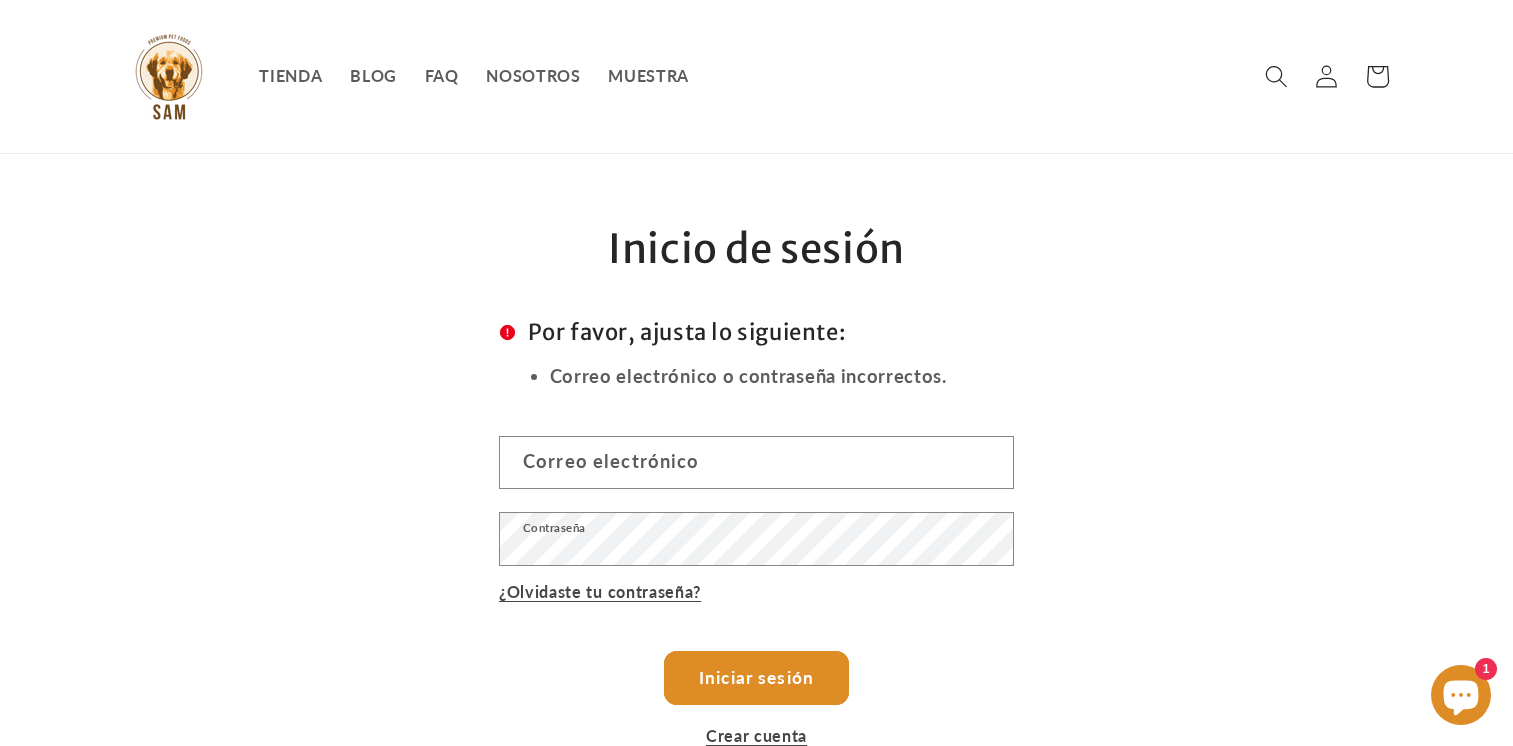 scroll, scrollTop: 0, scrollLeft: 0, axis: both 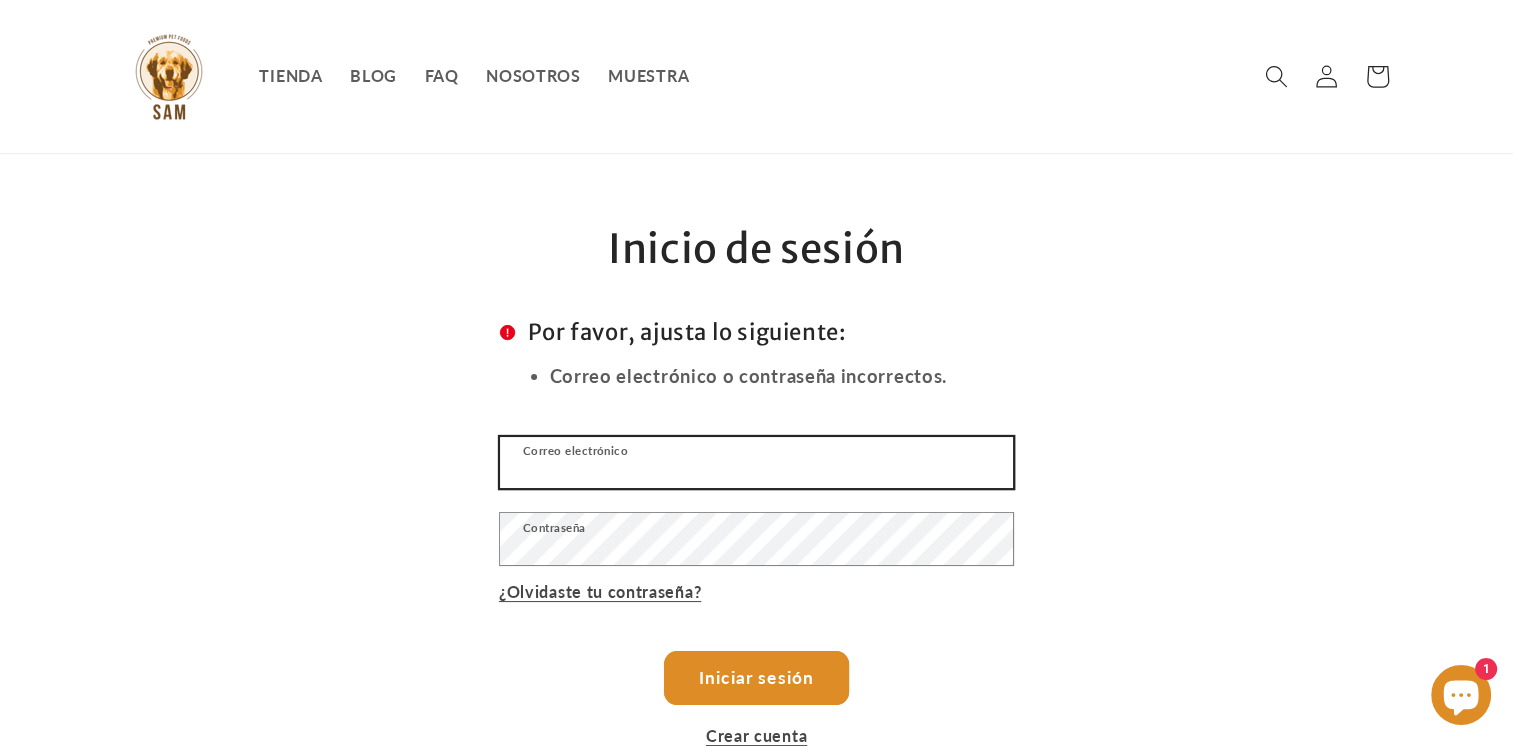 click on "Correo electrónico" at bounding box center [756, 463] 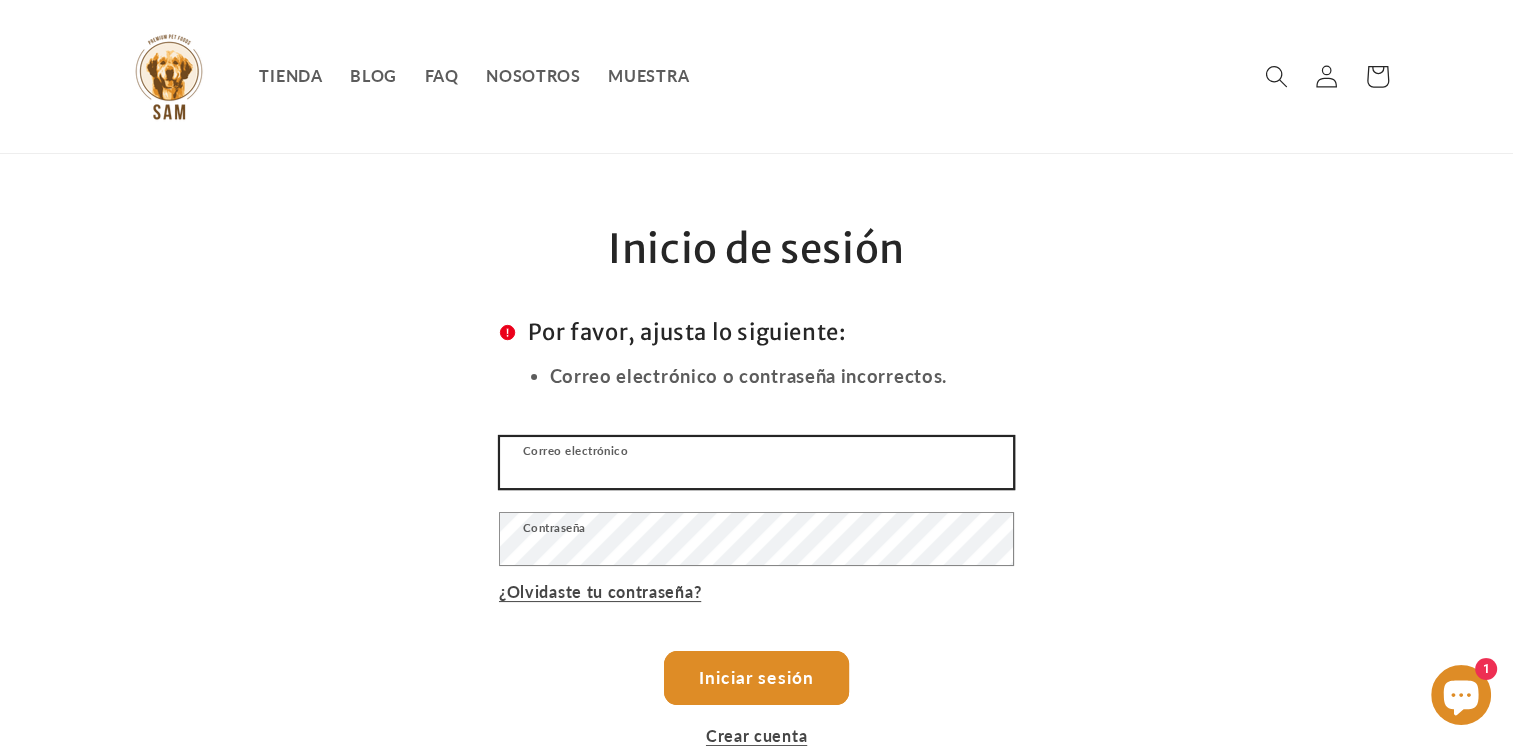 click on "Correo electrónico" at bounding box center [756, 463] 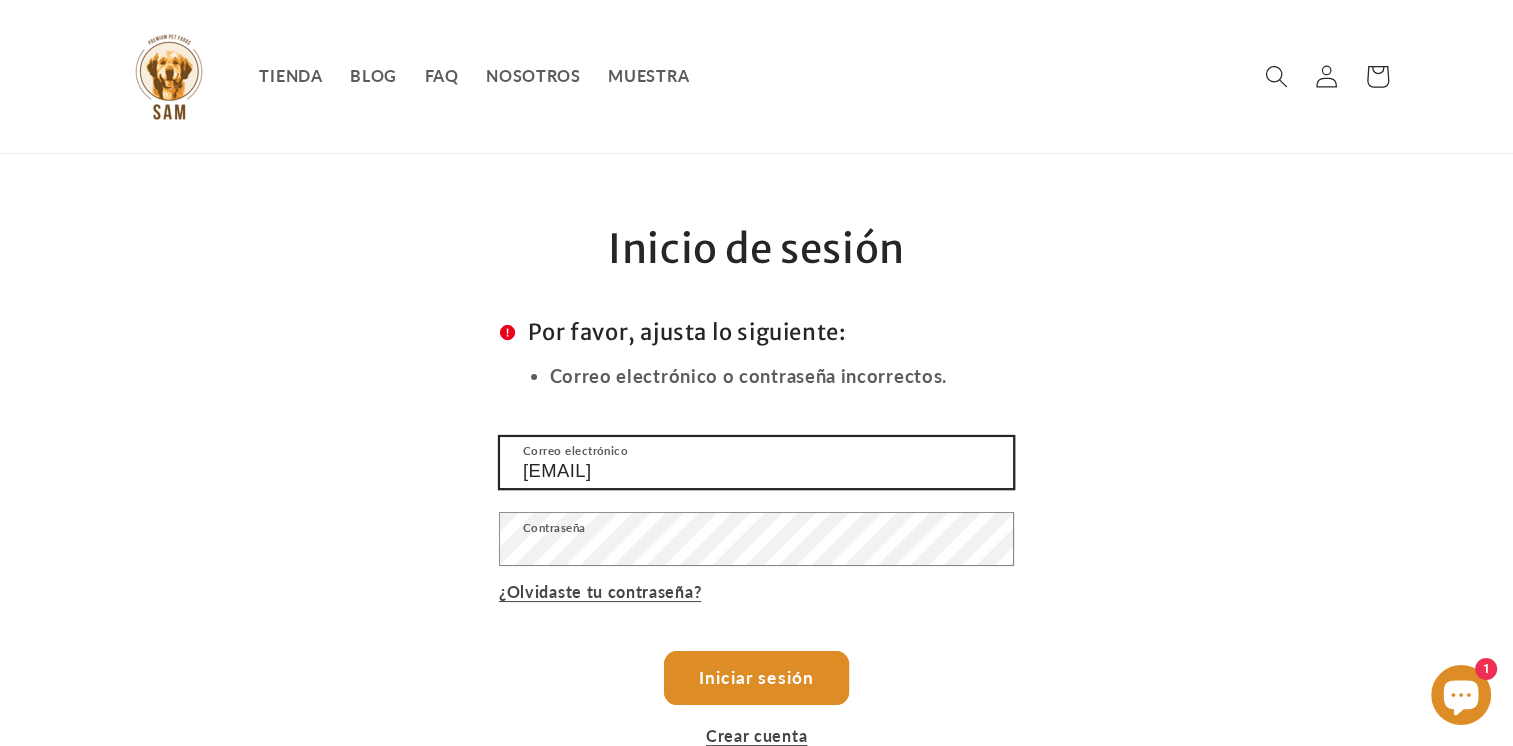 click on "mafer_sazo@hotmail.com" at bounding box center [756, 463] 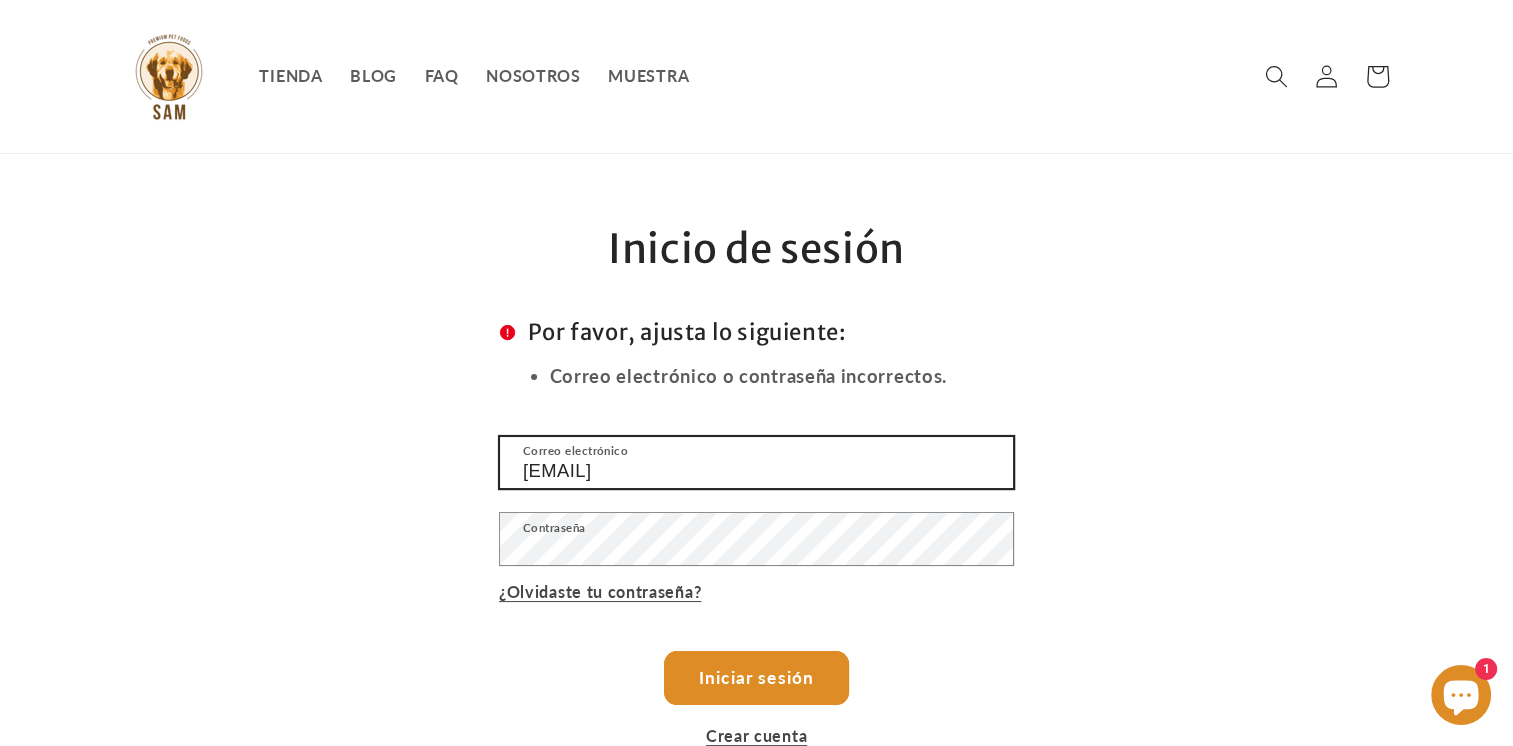 drag, startPoint x: 718, startPoint y: 479, endPoint x: 492, endPoint y: 507, distance: 227.7279 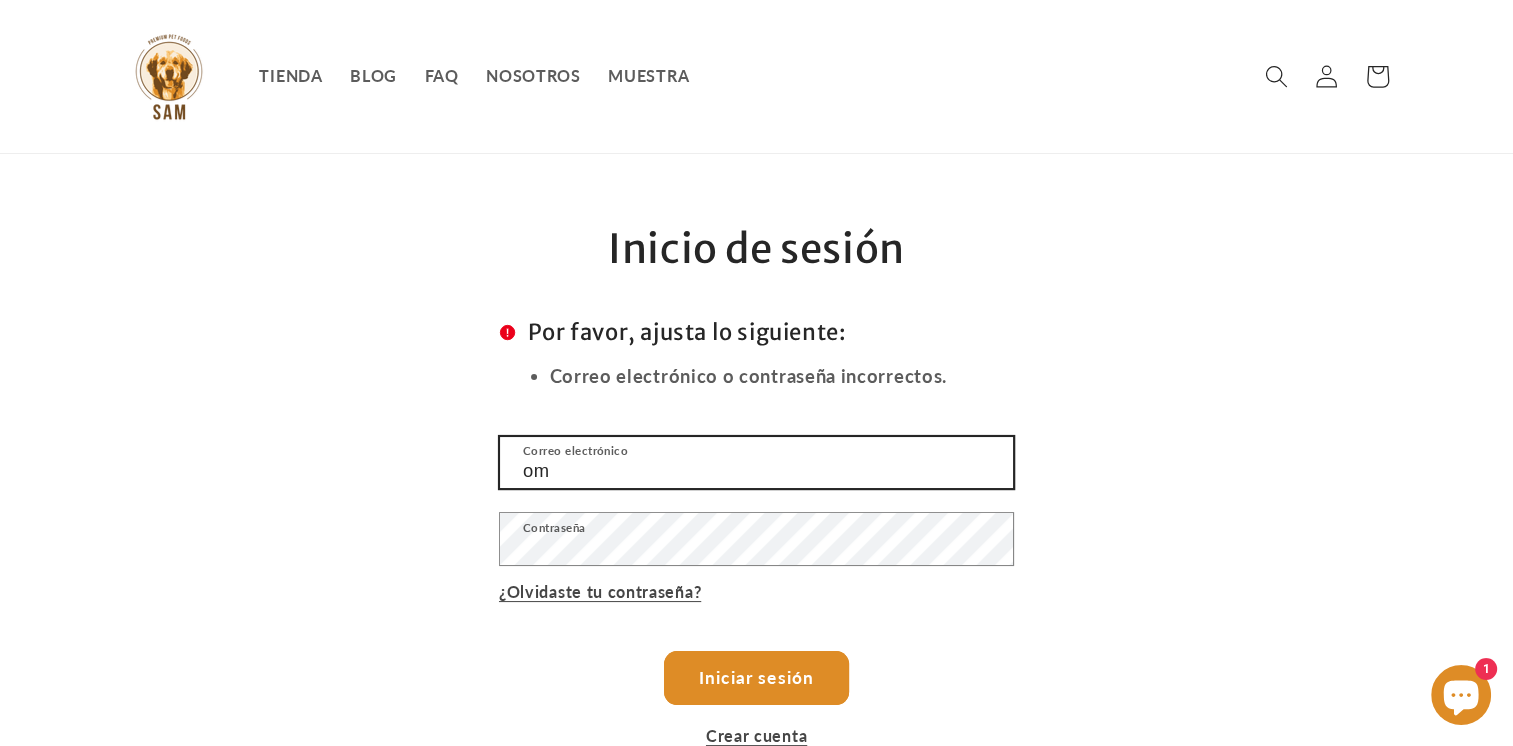 drag, startPoint x: 558, startPoint y: 475, endPoint x: 482, endPoint y: 466, distance: 76.53104 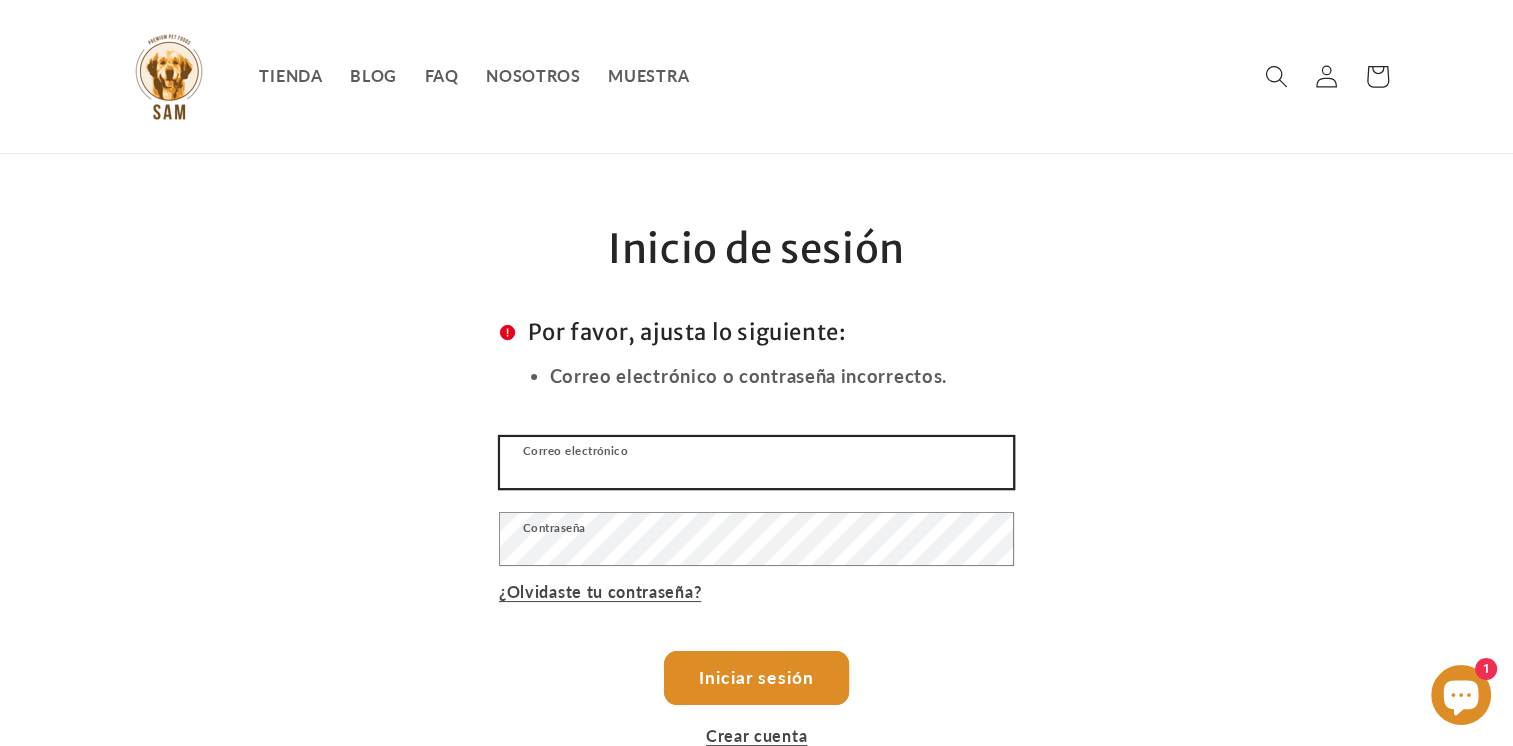click on "Correo electrónico" at bounding box center [756, 463] 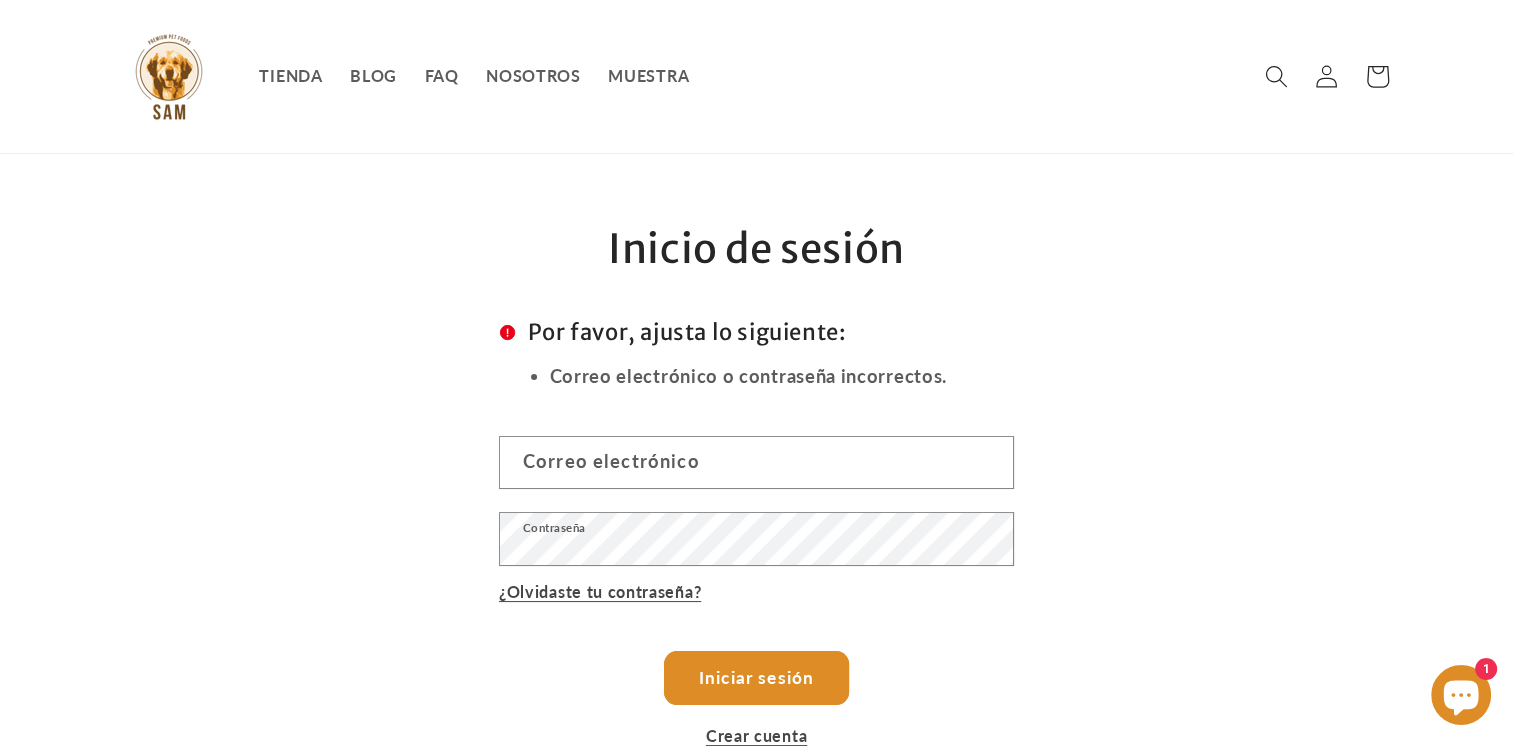 click on "Restablecer tu contraseña
Te enviaremos un correo electrónico para restablecer tu contraseña
Correo electrónico
Enviar
Cancelar
Inicio de sesión
Error
Por favor, ajusta lo siguiente:
Correo electrónico o contraseña incorrectos.
Correo electrónico
Contraseña
¿Olvidaste tu contraseña?
Iniciar sesión
Crear cuenta" at bounding box center (756, 503) 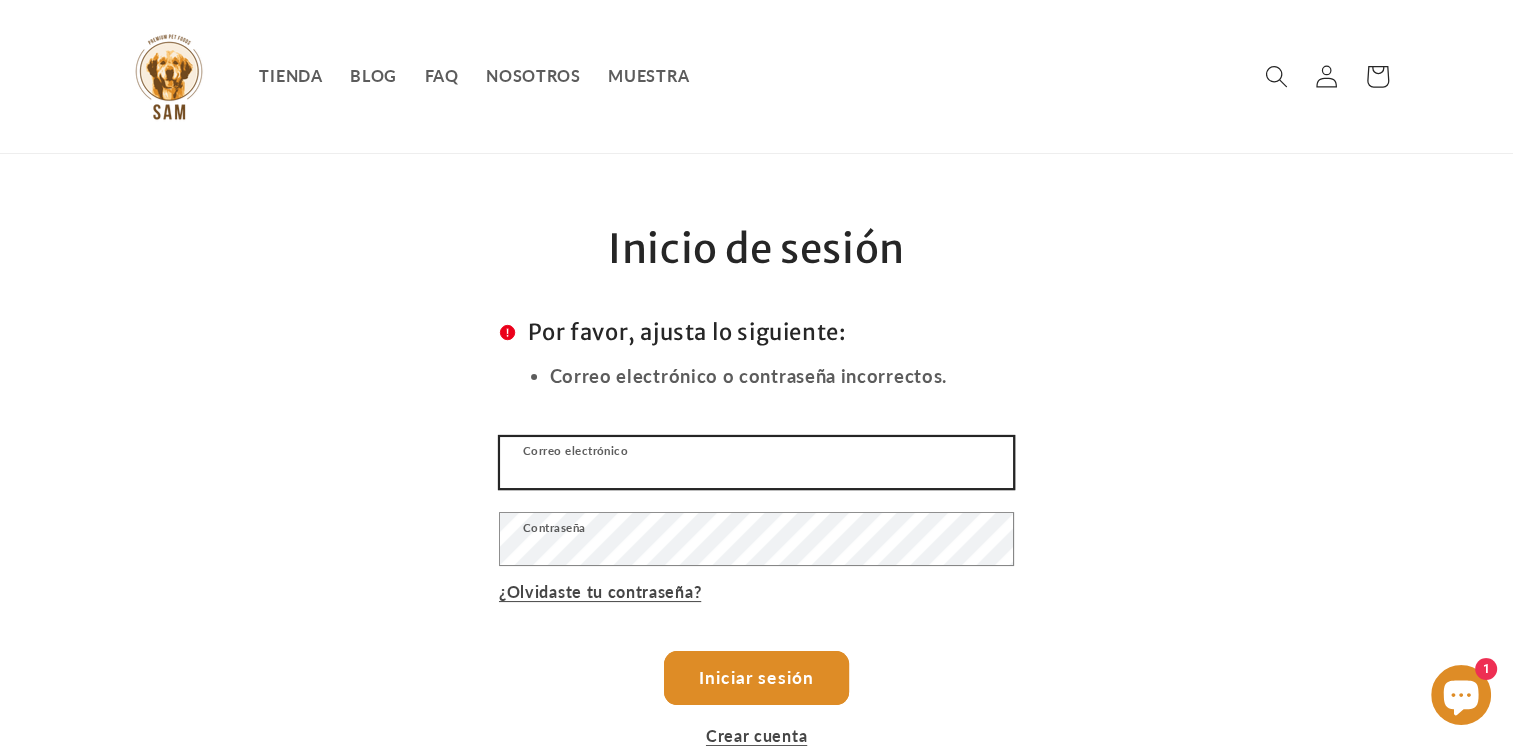 click on "Correo electrónico" at bounding box center [756, 463] 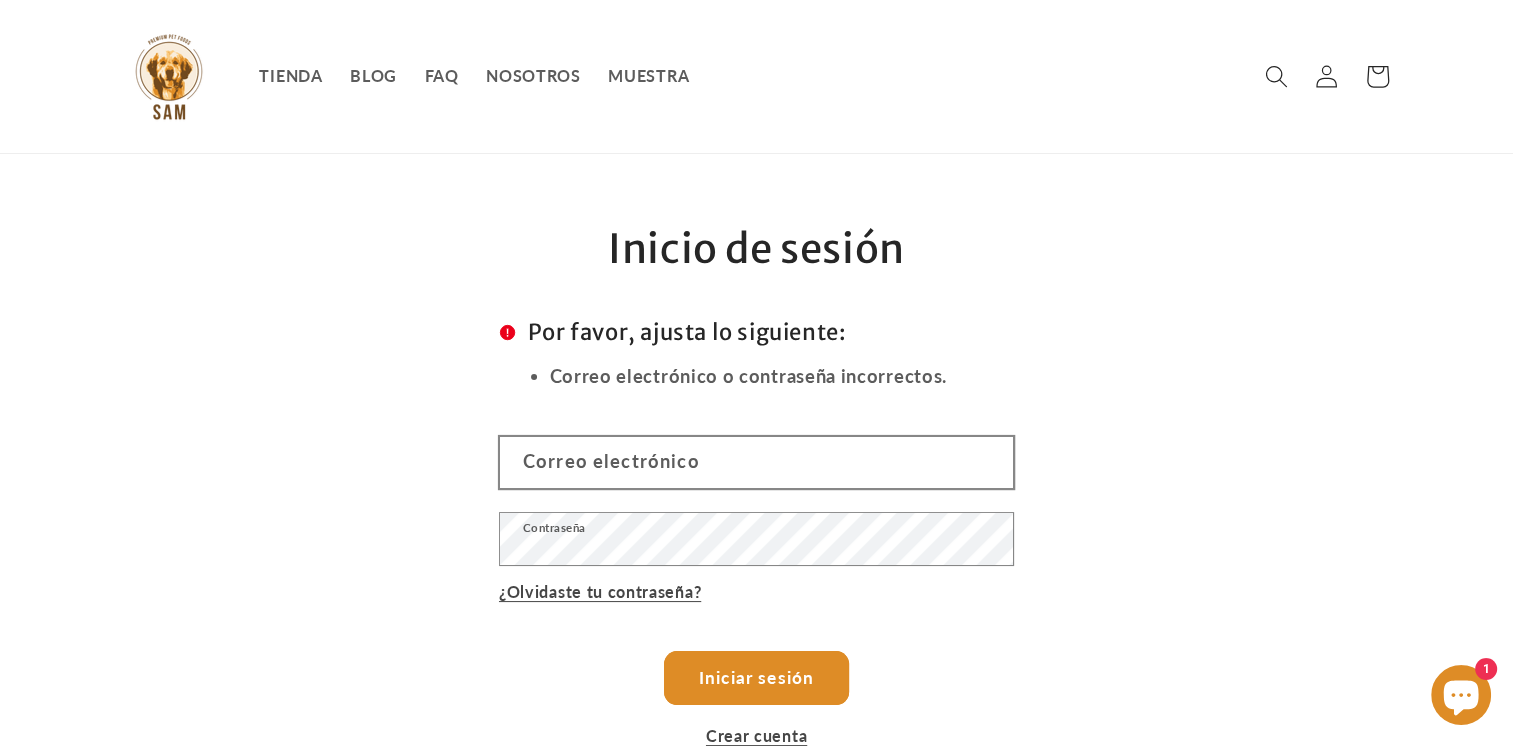 drag, startPoint x: 585, startPoint y: 495, endPoint x: 598, endPoint y: 473, distance: 25.553865 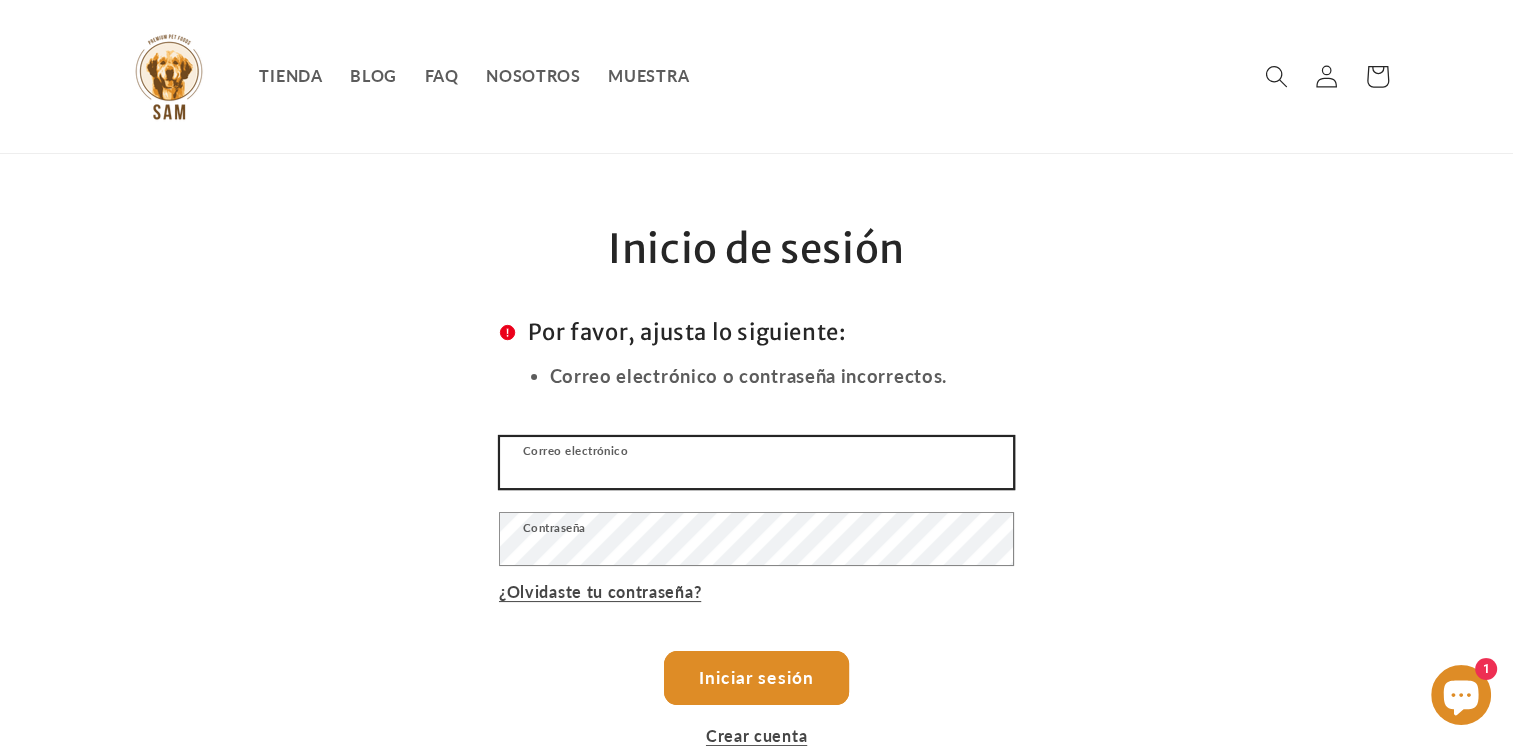 drag, startPoint x: 598, startPoint y: 472, endPoint x: 608, endPoint y: 454, distance: 20.59126 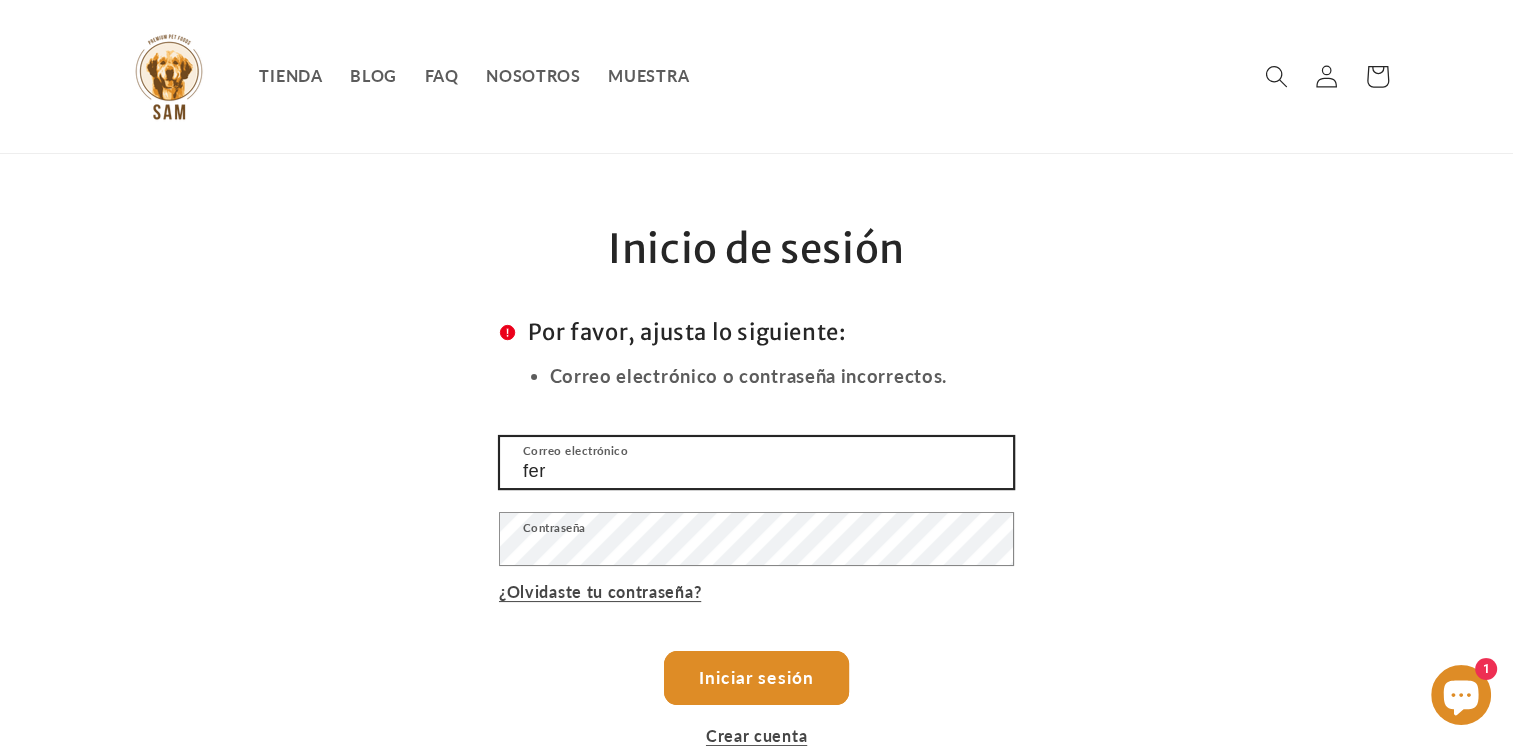 type on "fer" 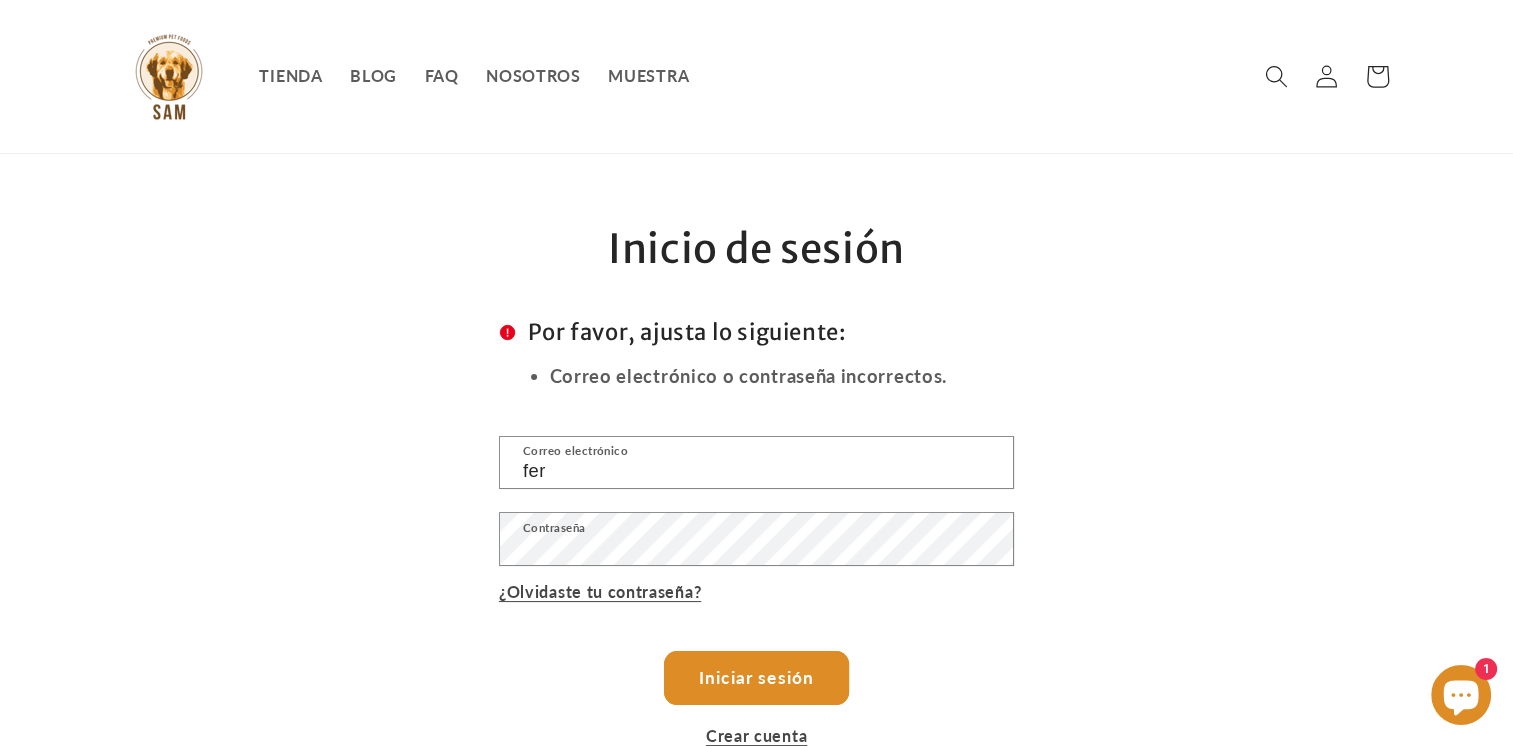 click on "Restablecer tu contraseña
Te enviaremos un correo electrónico para restablecer tu contraseña
Correo electrónico
Enviar
Cancelar
Inicio de sesión
Error
Por favor, ajusta lo siguiente:
Correo electrónico o contraseña incorrectos.
fer
Correo electrónico
Contraseña
¿Olvidaste tu contraseña?
Iniciar sesión
Crear cuenta" at bounding box center [756, 503] 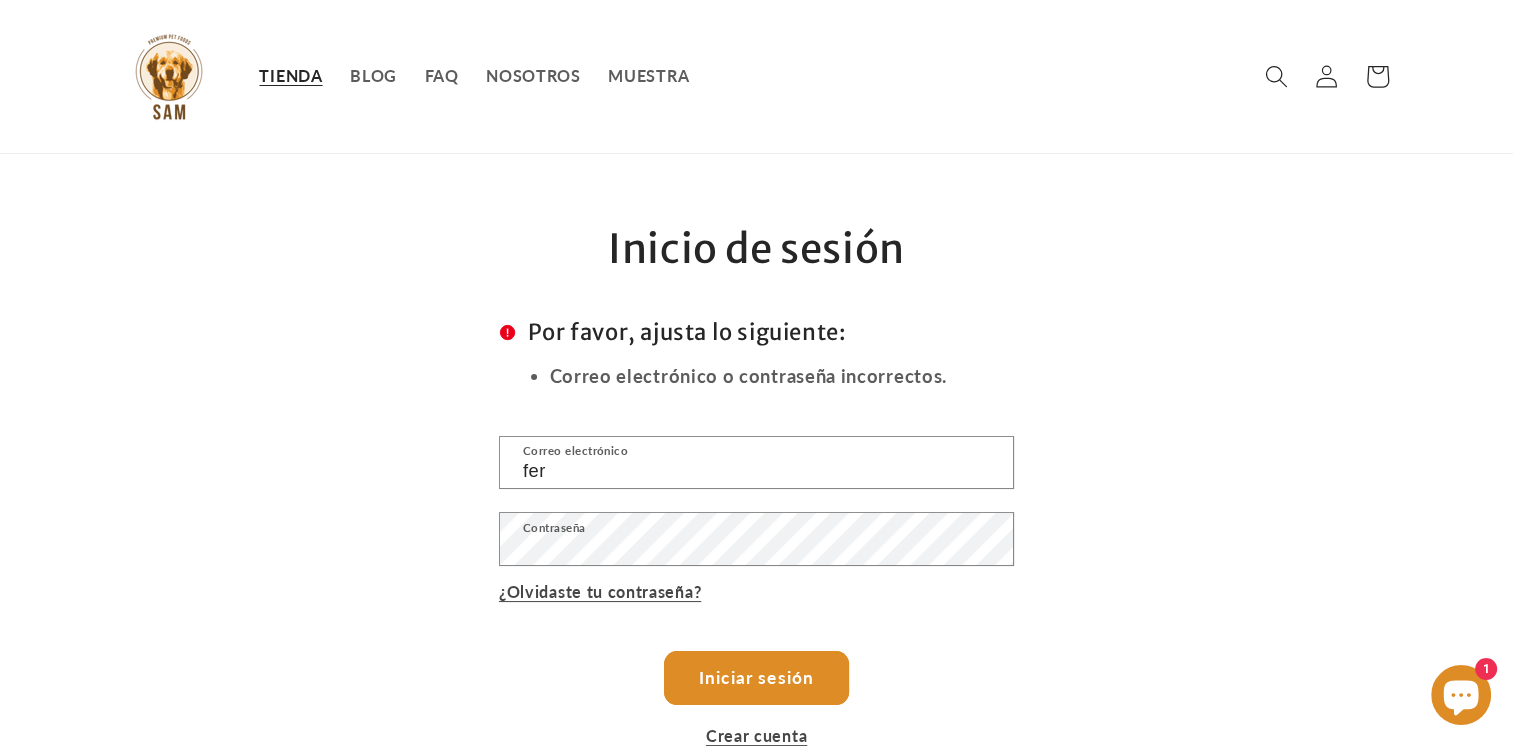 click on "TIENDA" at bounding box center [290, 76] 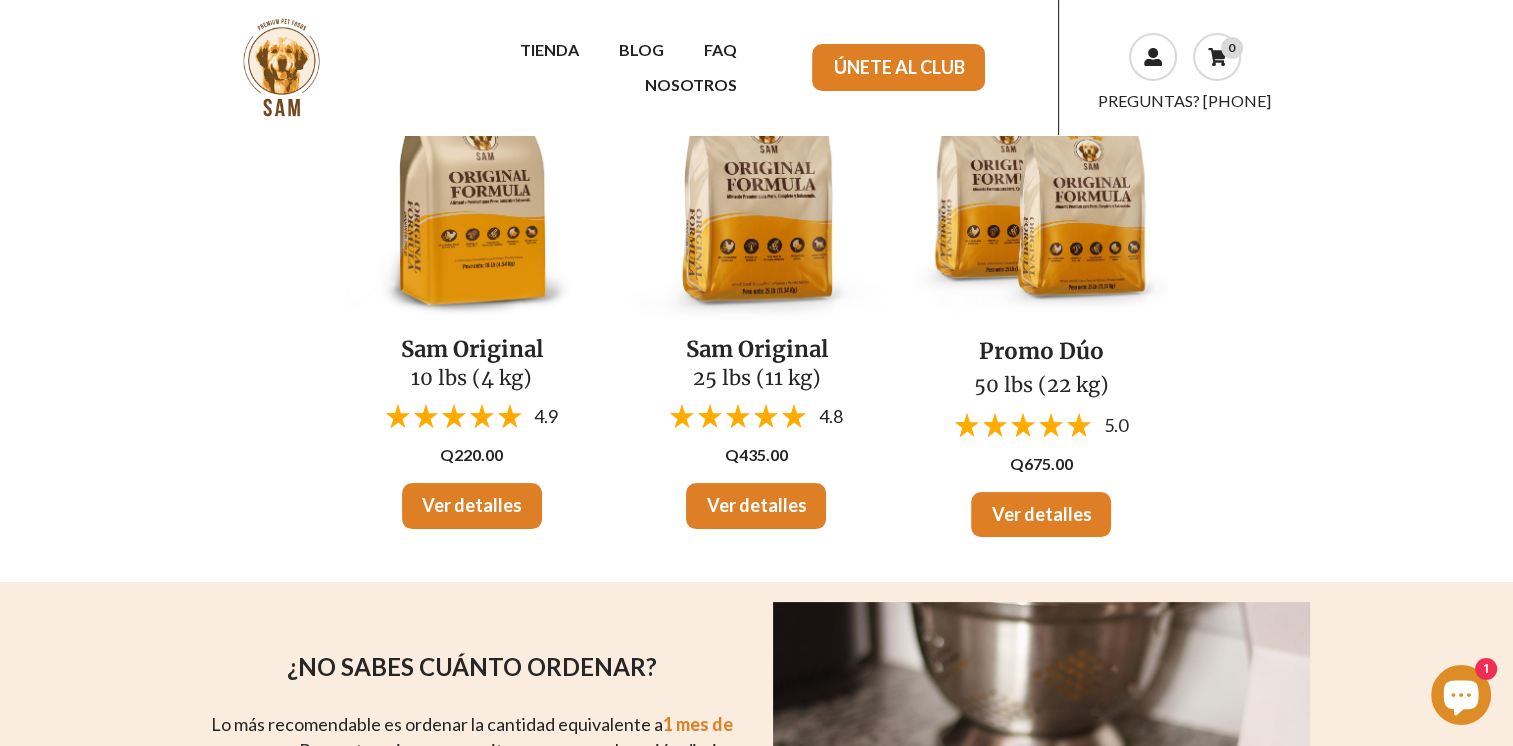 scroll, scrollTop: 200, scrollLeft: 0, axis: vertical 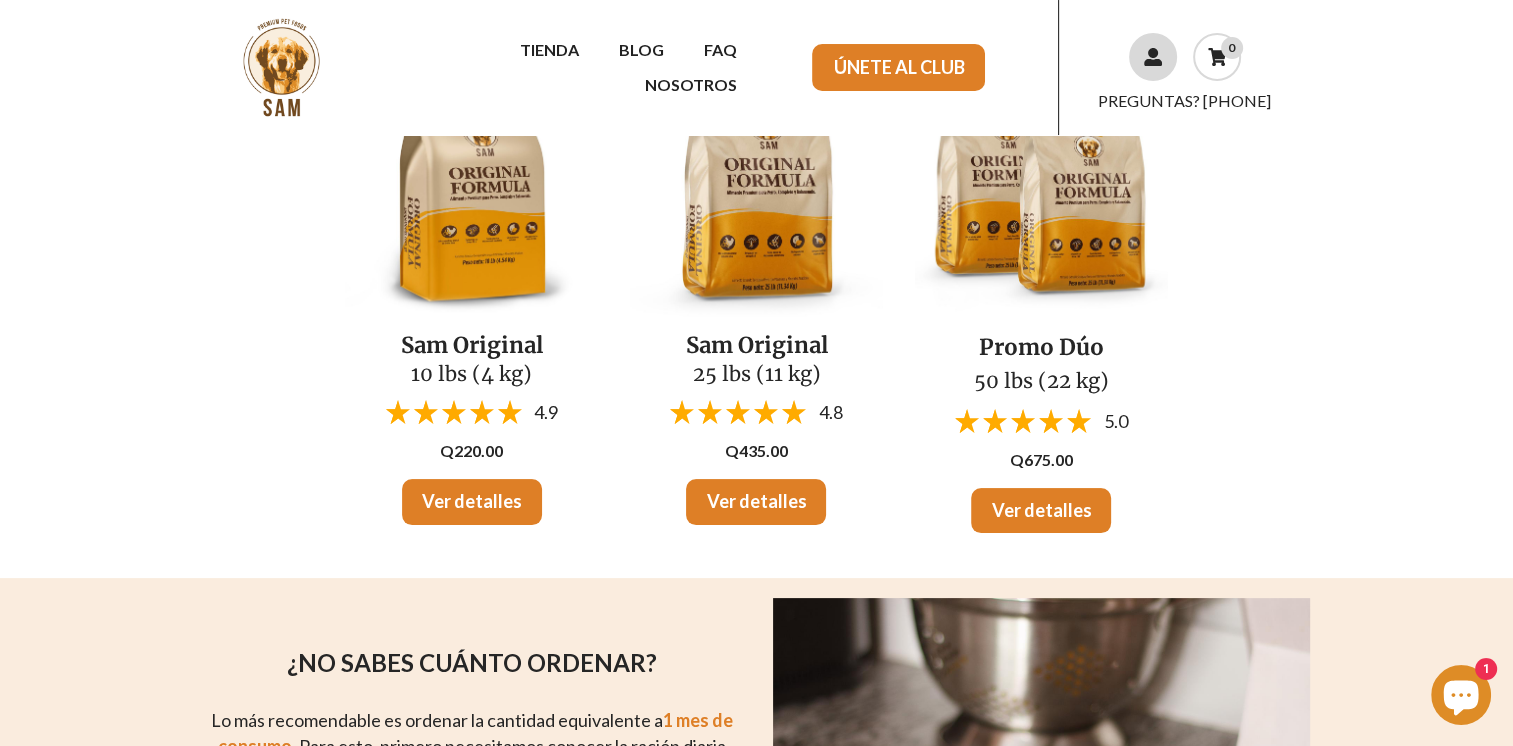 click at bounding box center [1153, 57] 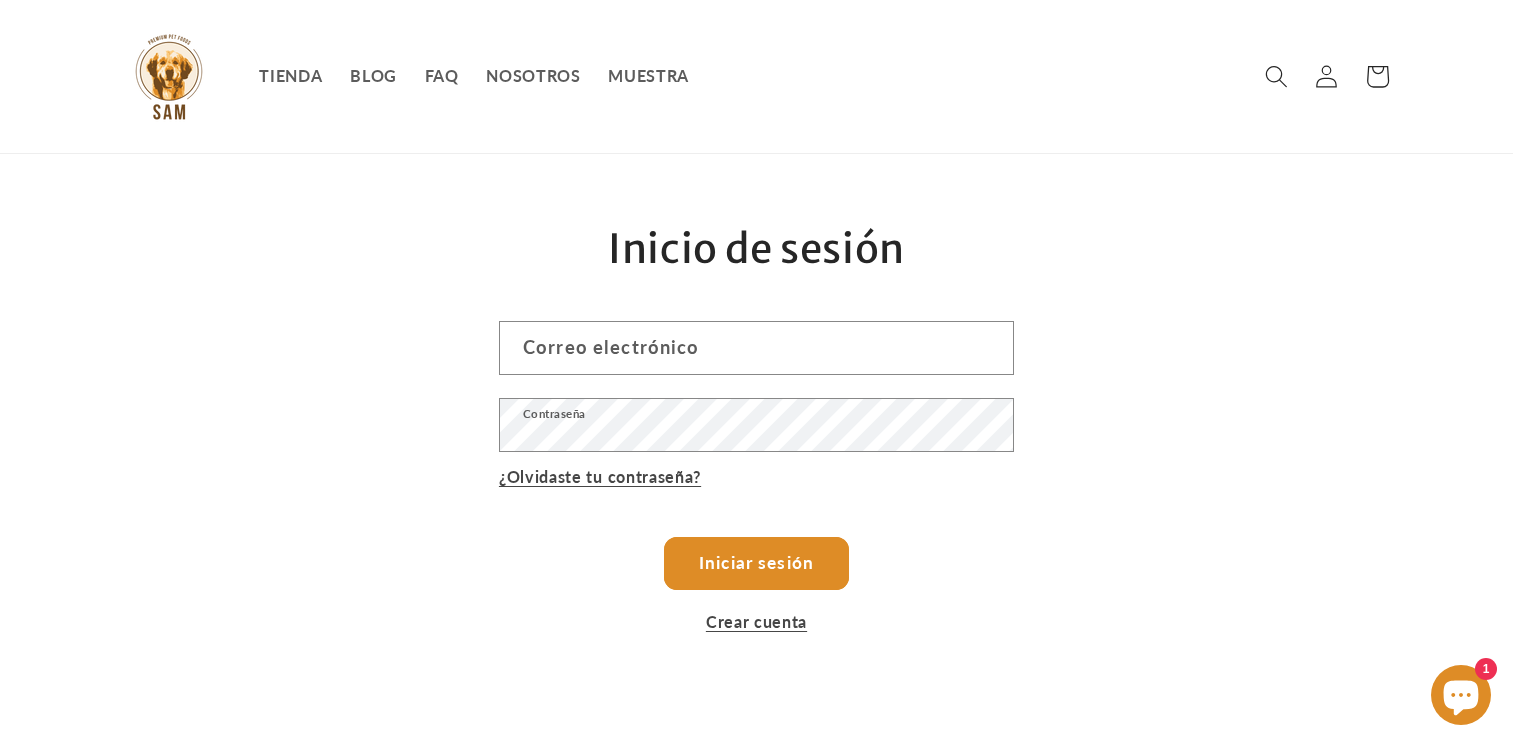 scroll, scrollTop: 0, scrollLeft: 0, axis: both 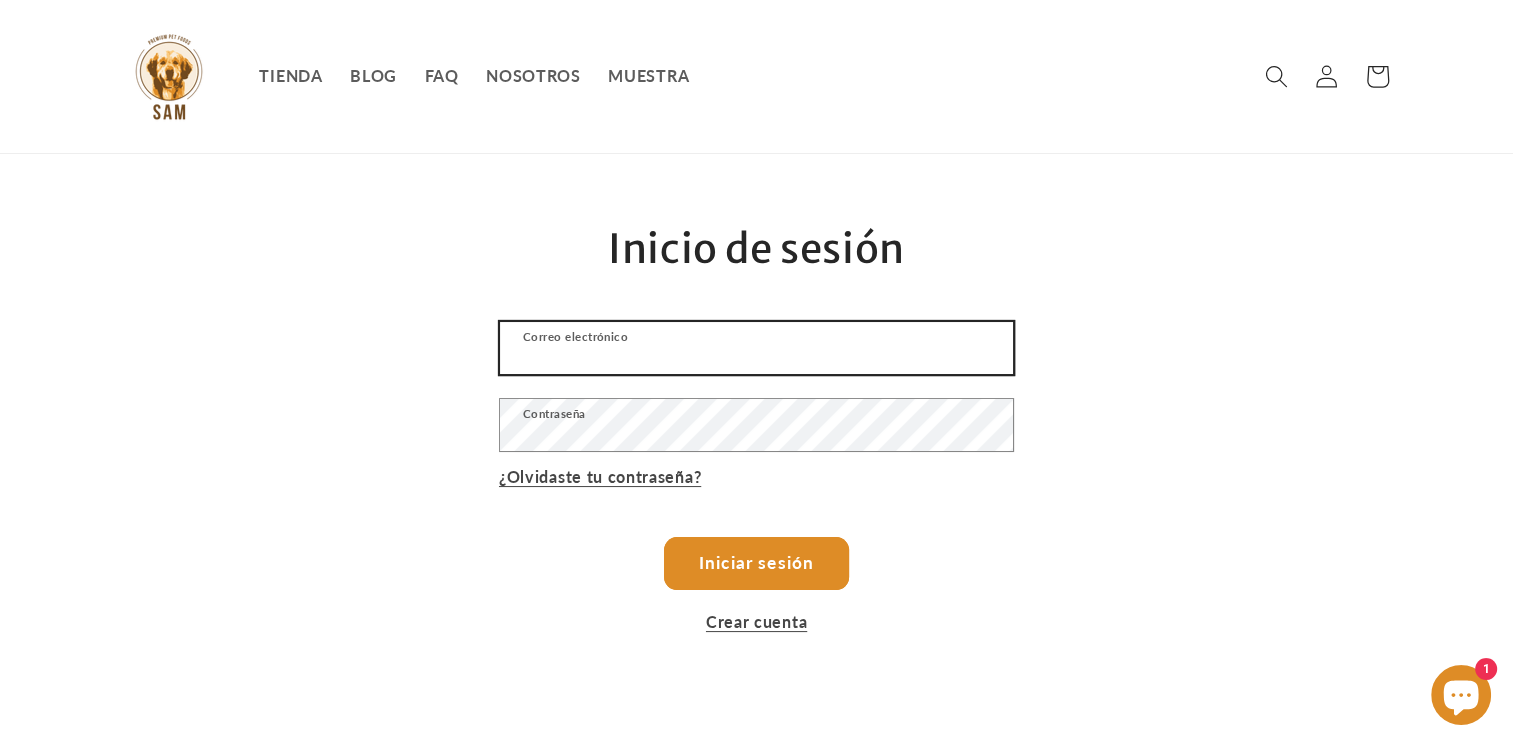 click on "Correo electrónico" at bounding box center (756, 348) 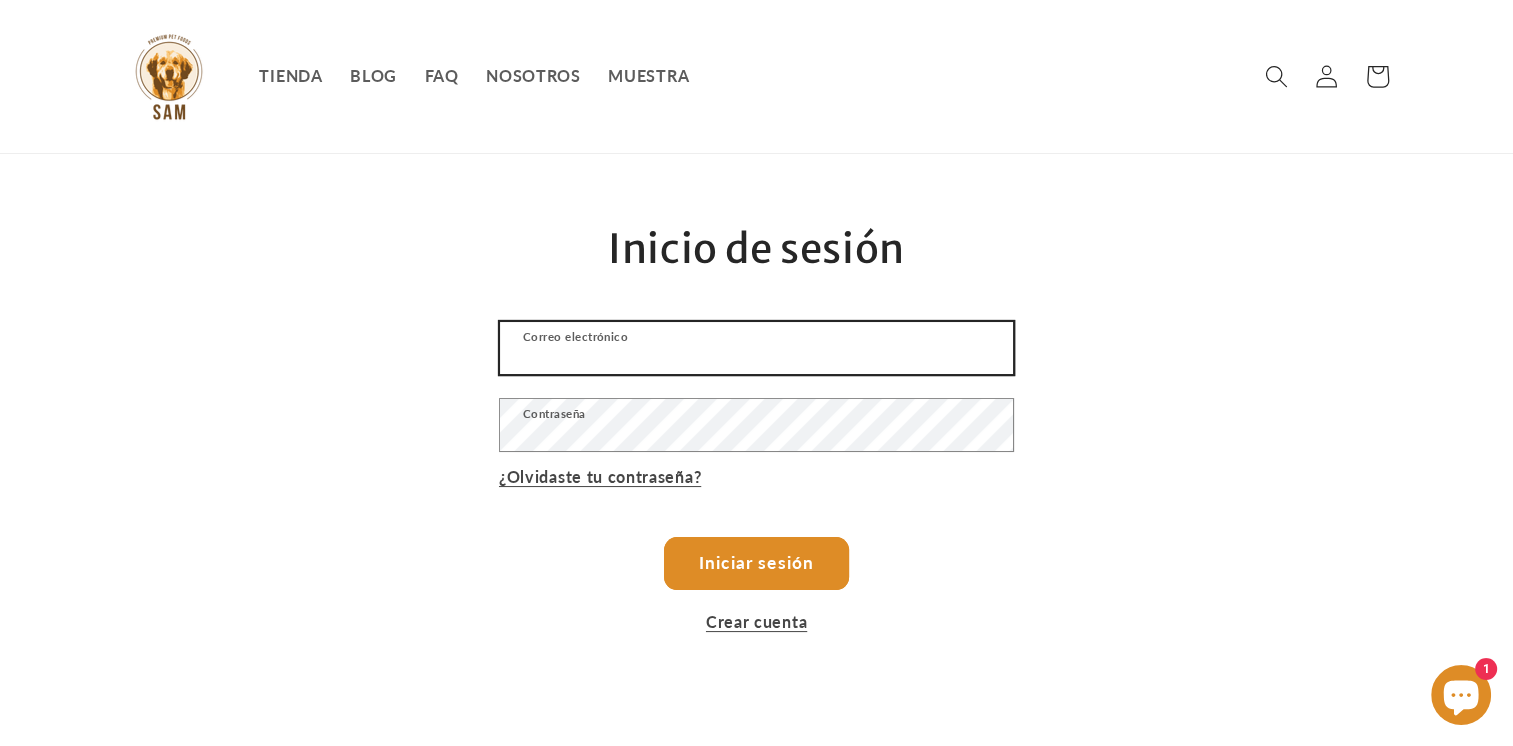 click on "Correo electrónico" at bounding box center (756, 348) 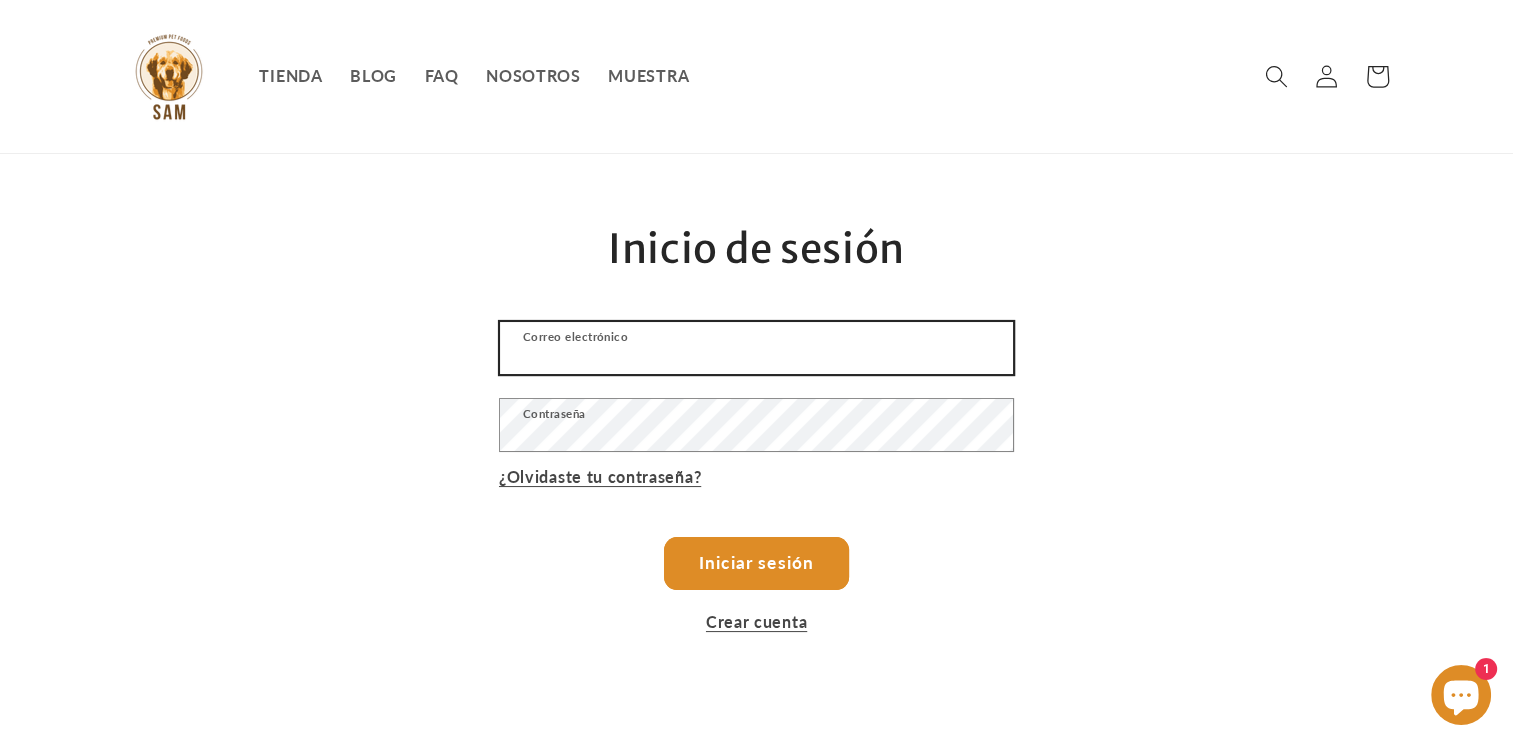 click on "Correo electrónico" at bounding box center (756, 348) 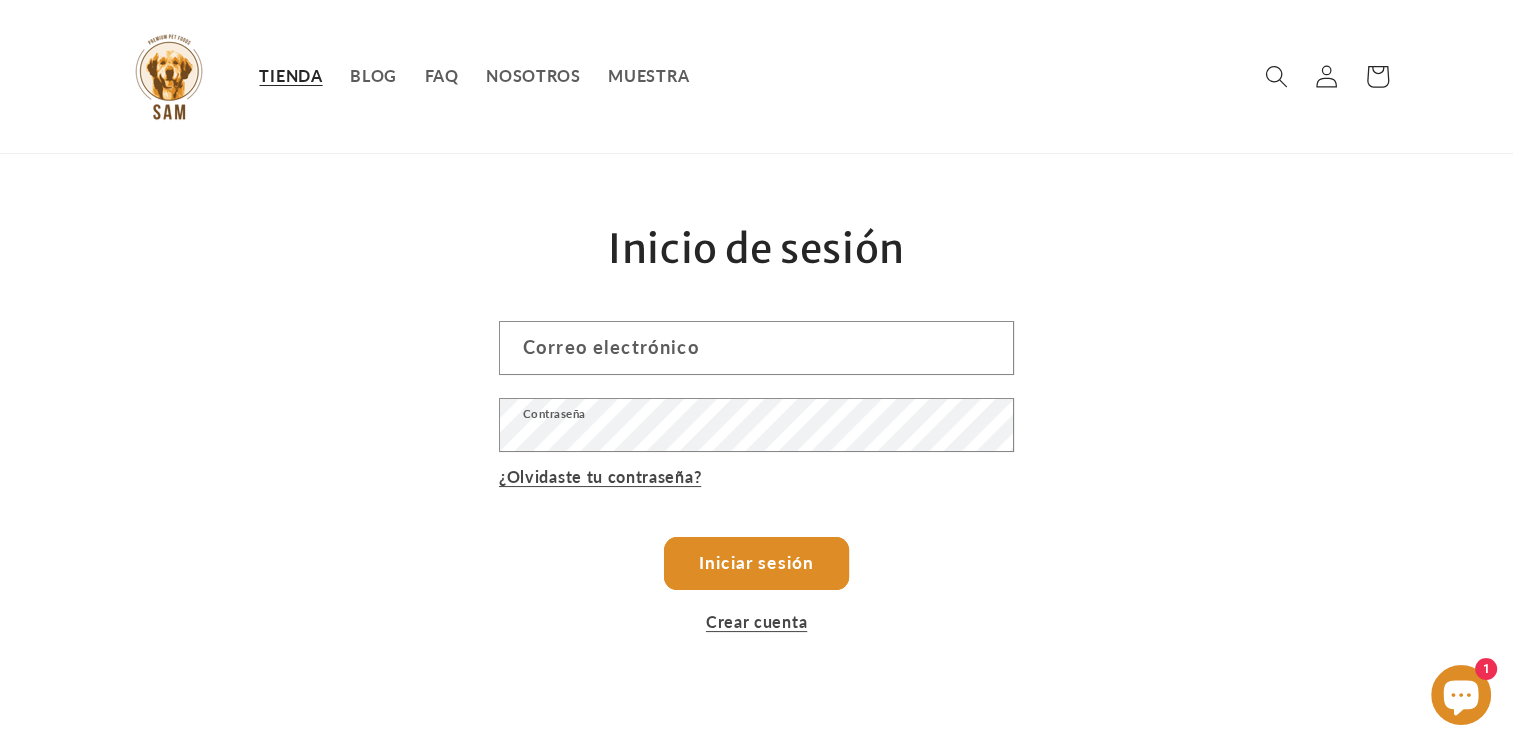 click on "TIENDA" at bounding box center (290, 76) 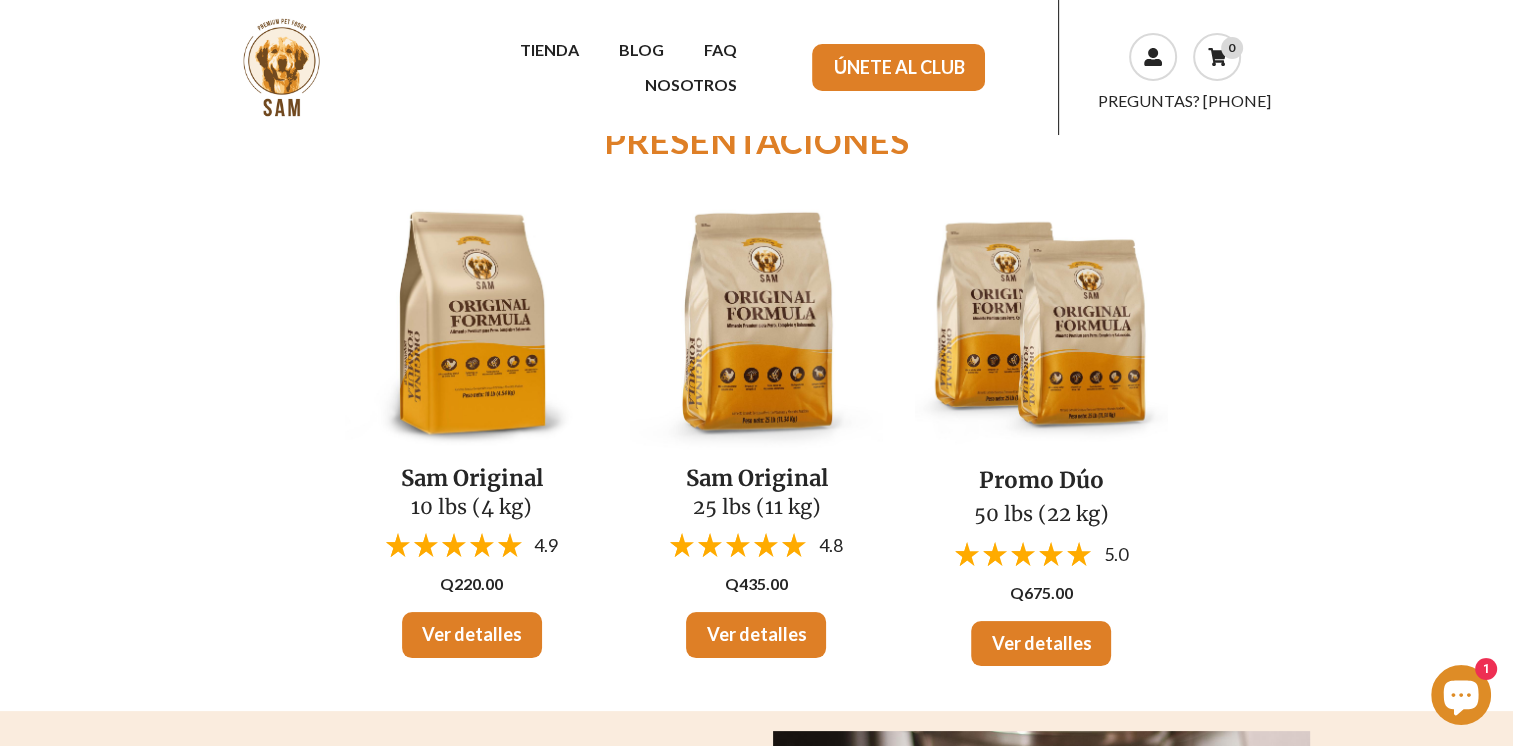 scroll, scrollTop: 200, scrollLeft: 0, axis: vertical 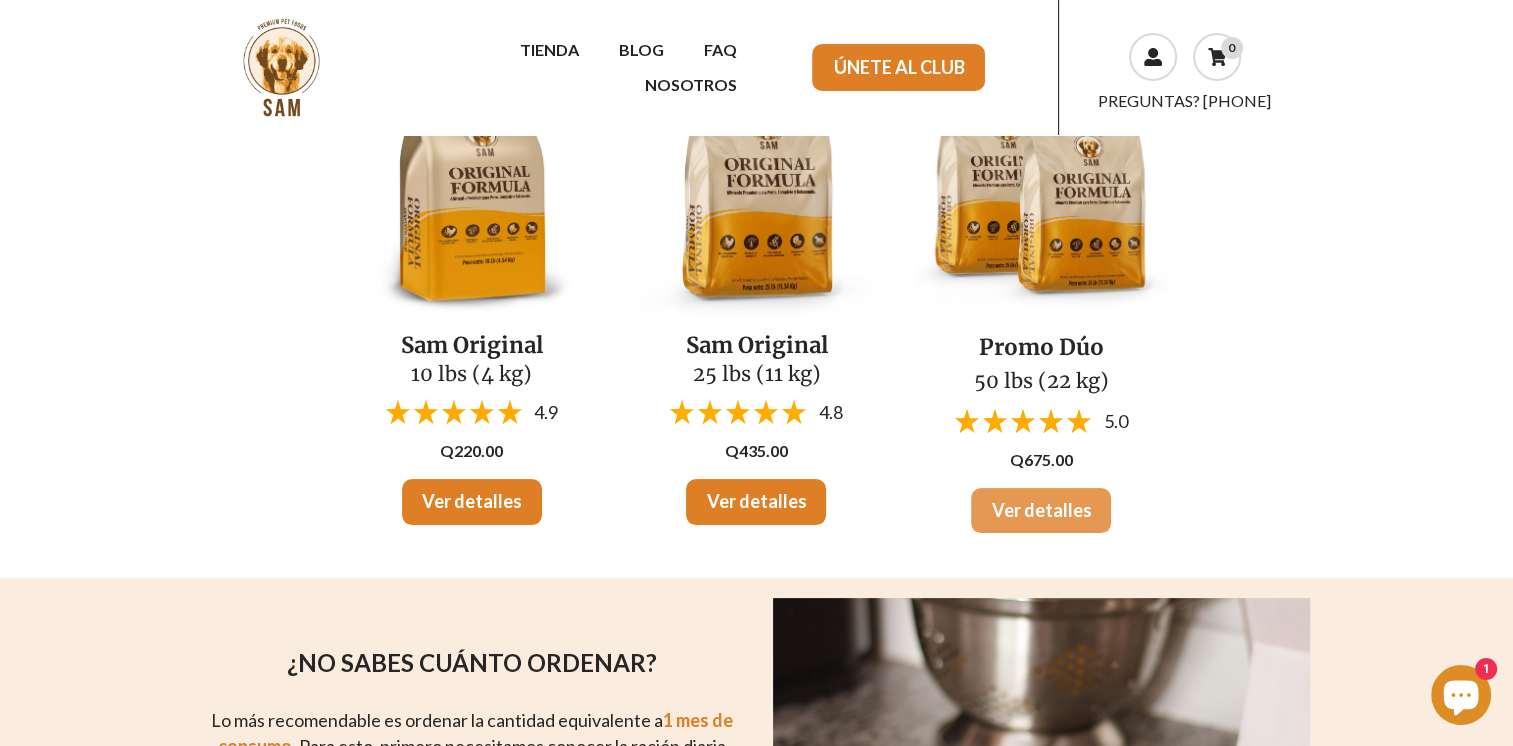 click on "Ver detalles" at bounding box center (1041, 511) 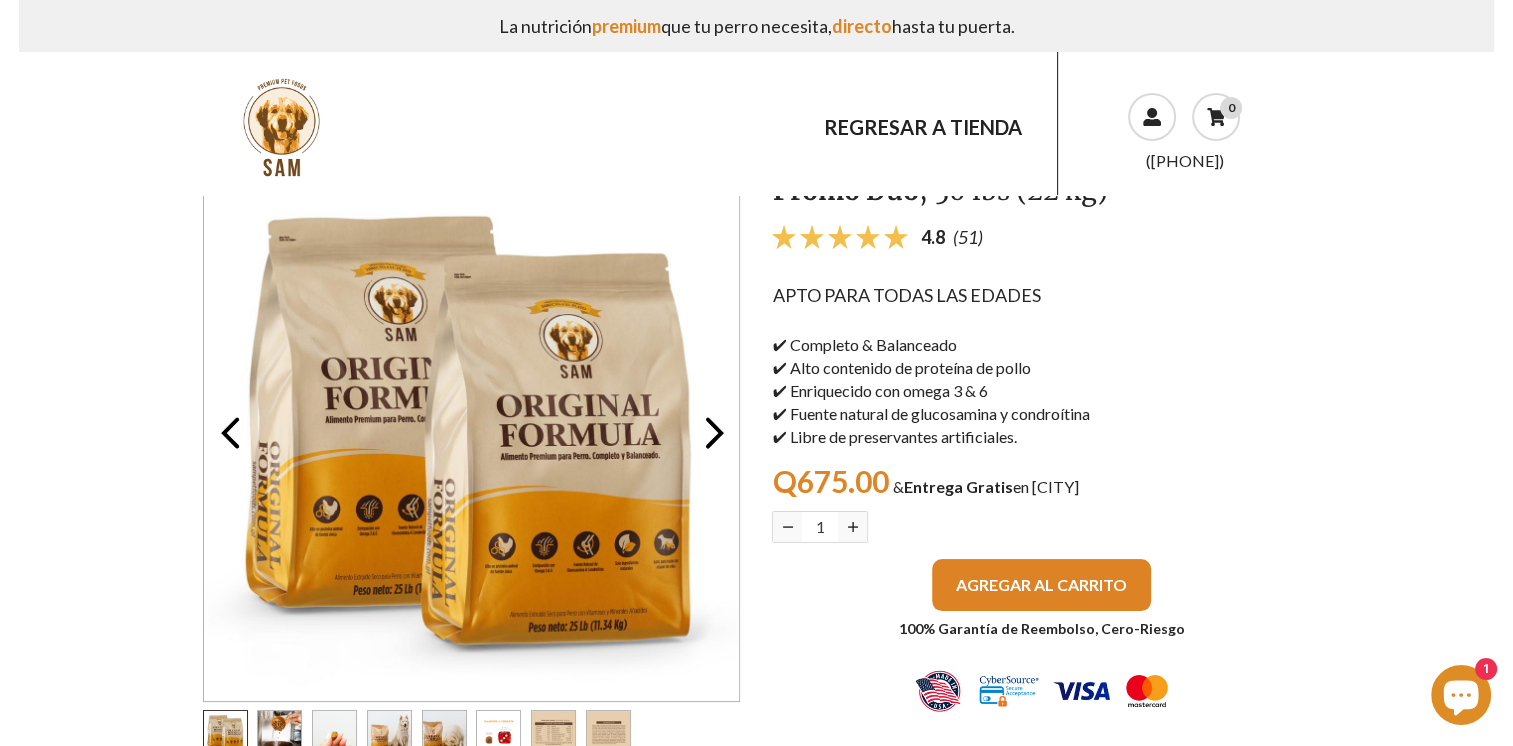 scroll, scrollTop: 100, scrollLeft: 0, axis: vertical 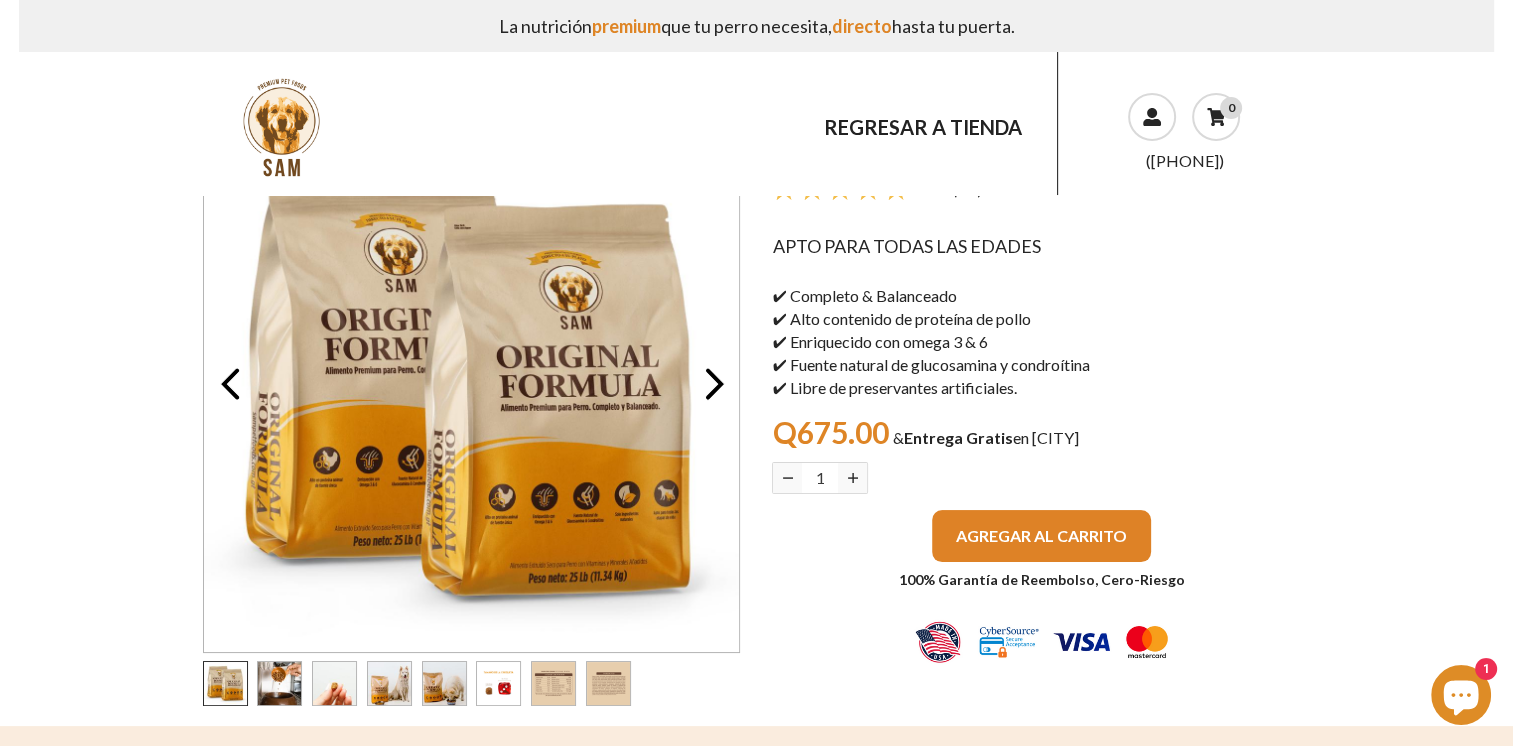 click on "AGREGAR AL CARRITO" at bounding box center [1041, 535] 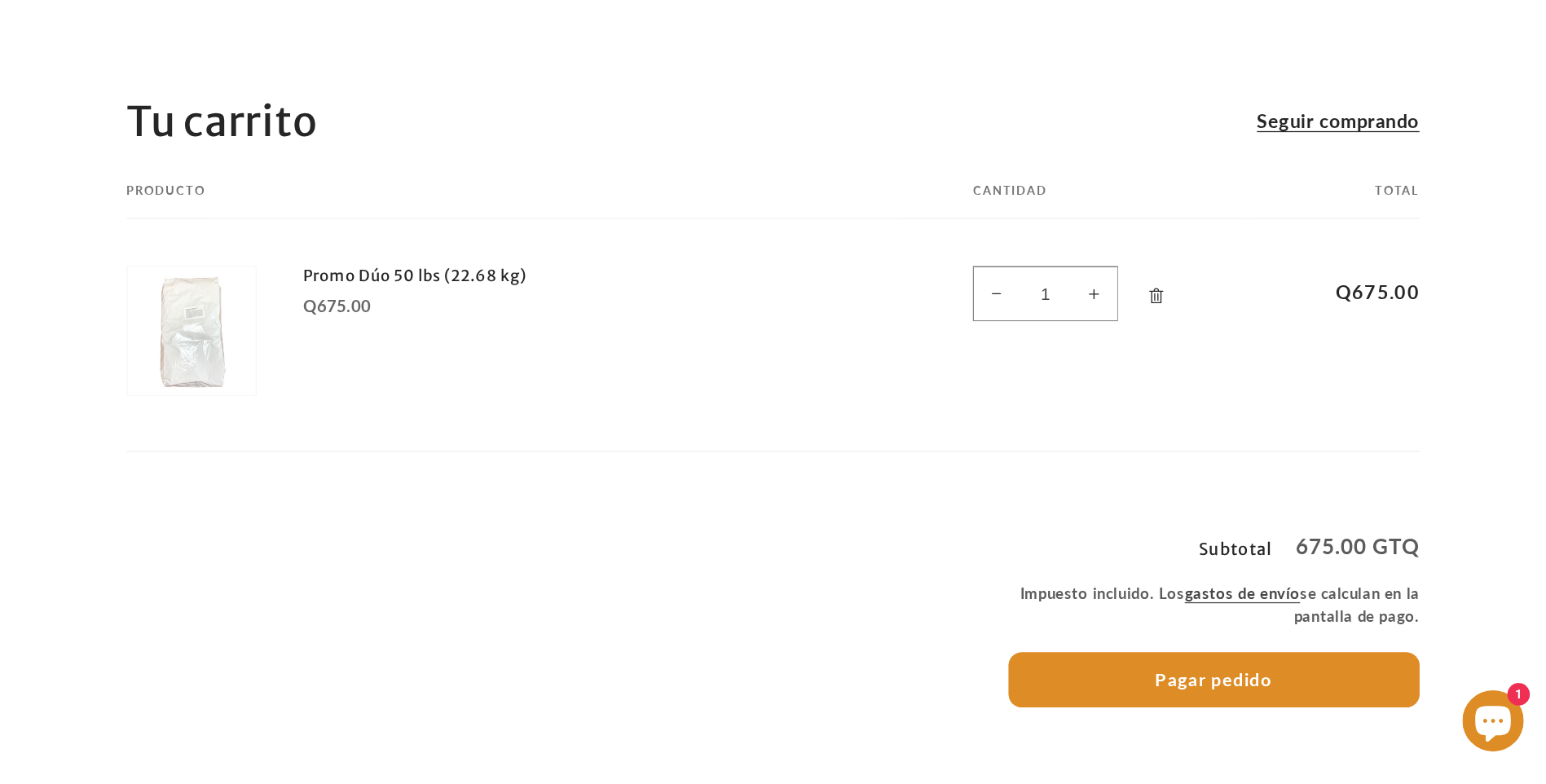 scroll, scrollTop: 163, scrollLeft: 0, axis: vertical 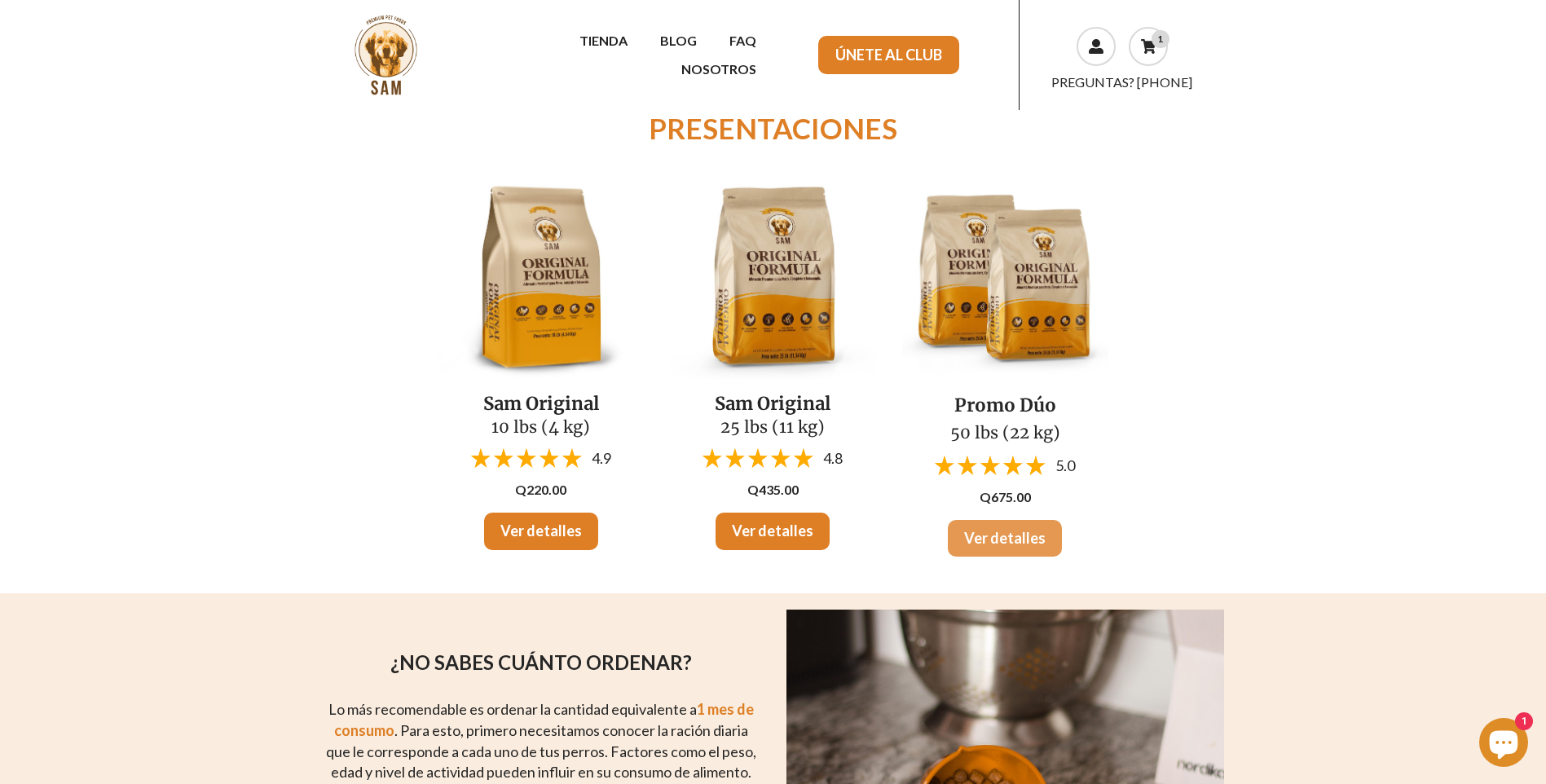 click on "Ver detalles" at bounding box center (1005, 539) 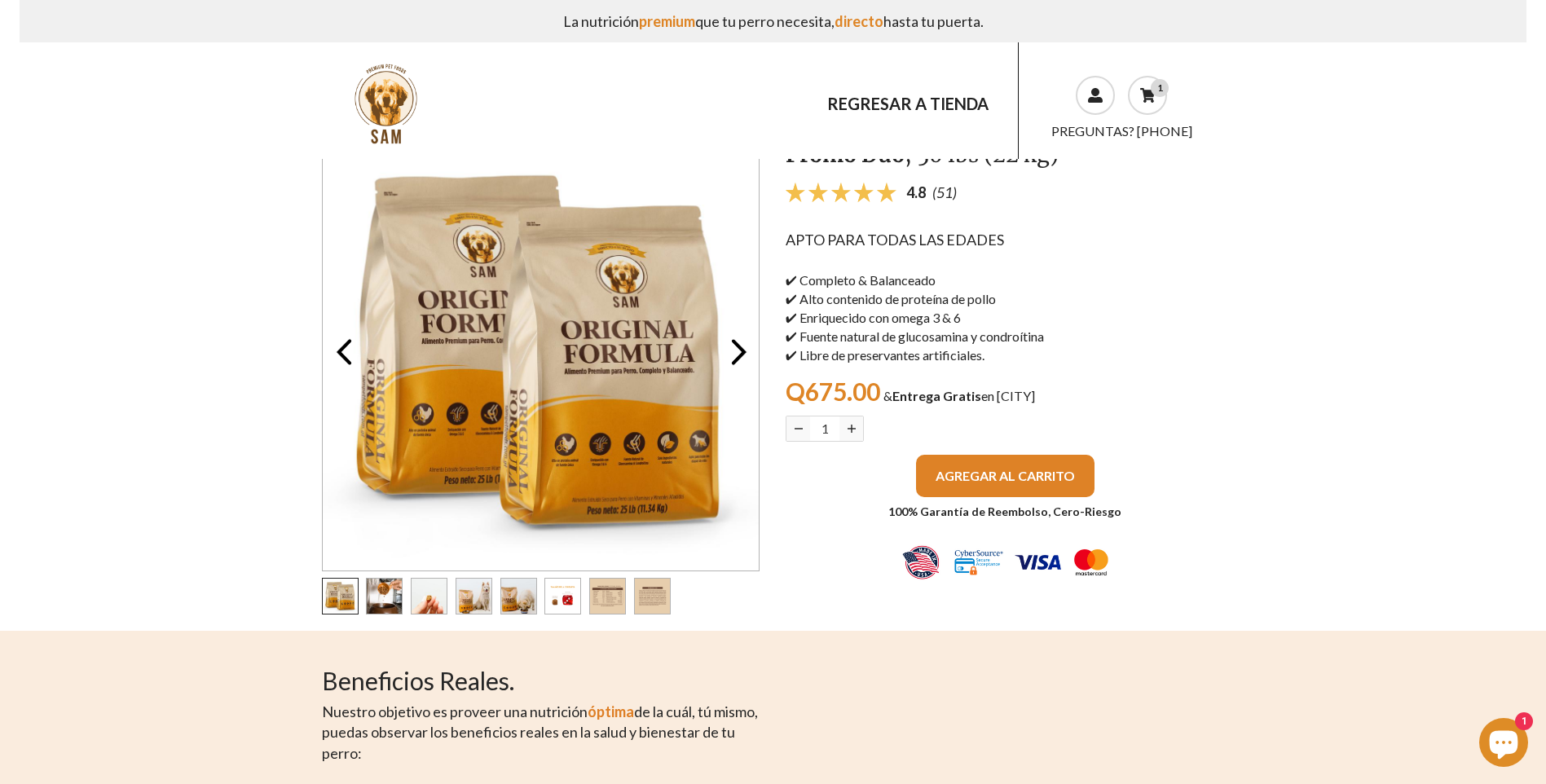 scroll, scrollTop: 81, scrollLeft: 0, axis: vertical 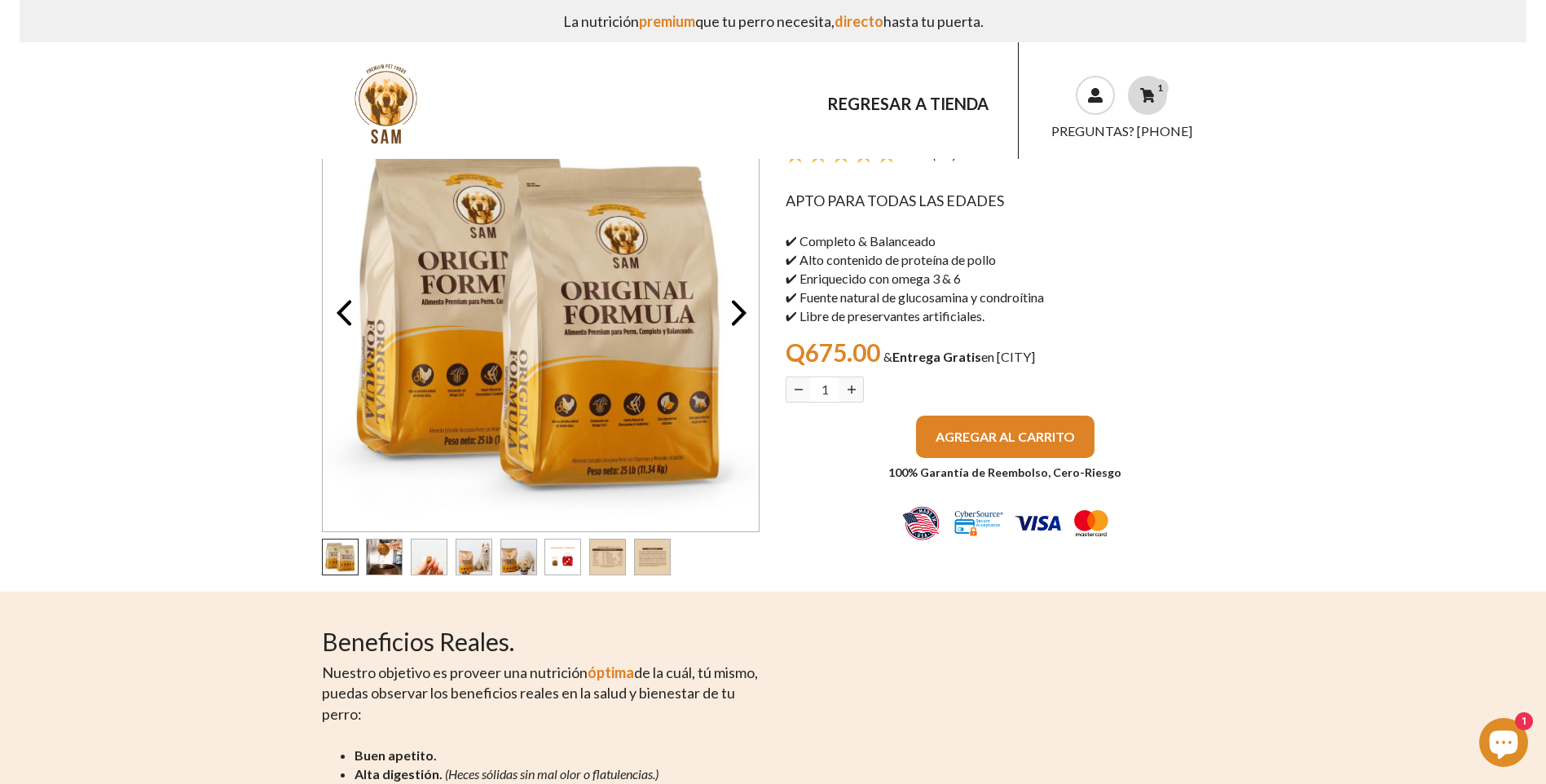 click on "1" at bounding box center (1160, 88) 